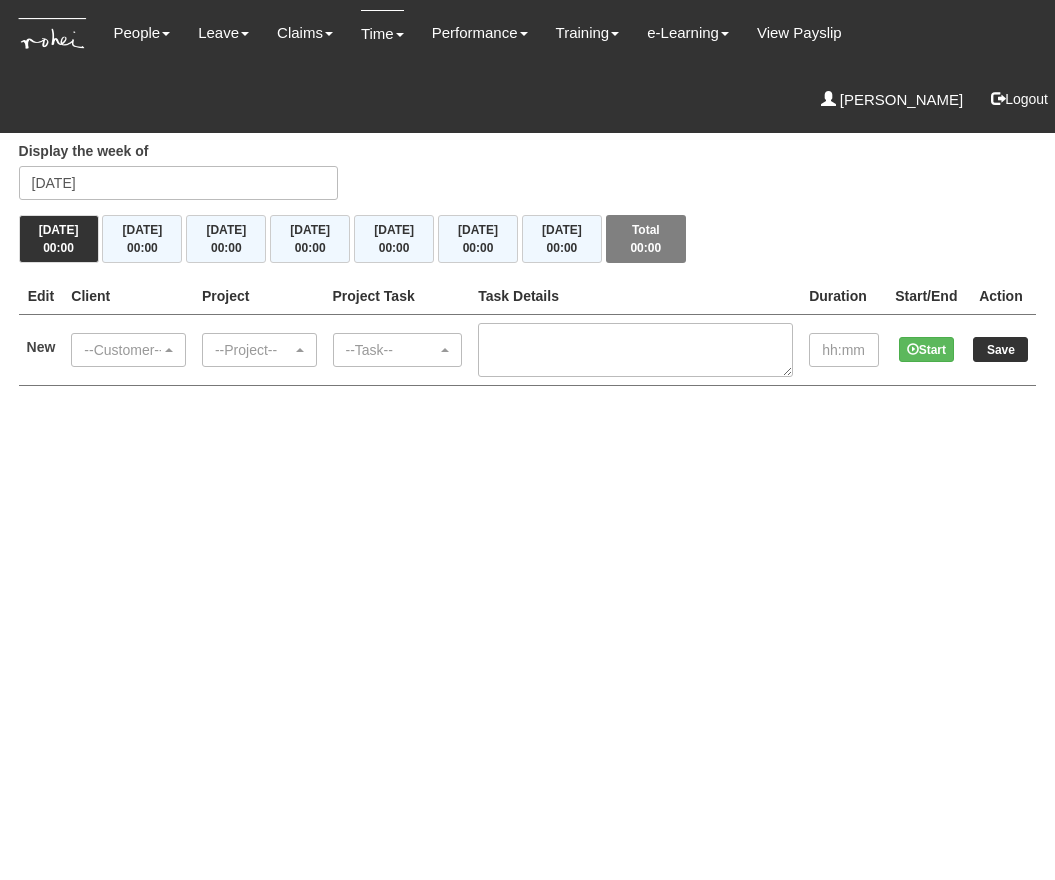 scroll, scrollTop: 0, scrollLeft: 0, axis: both 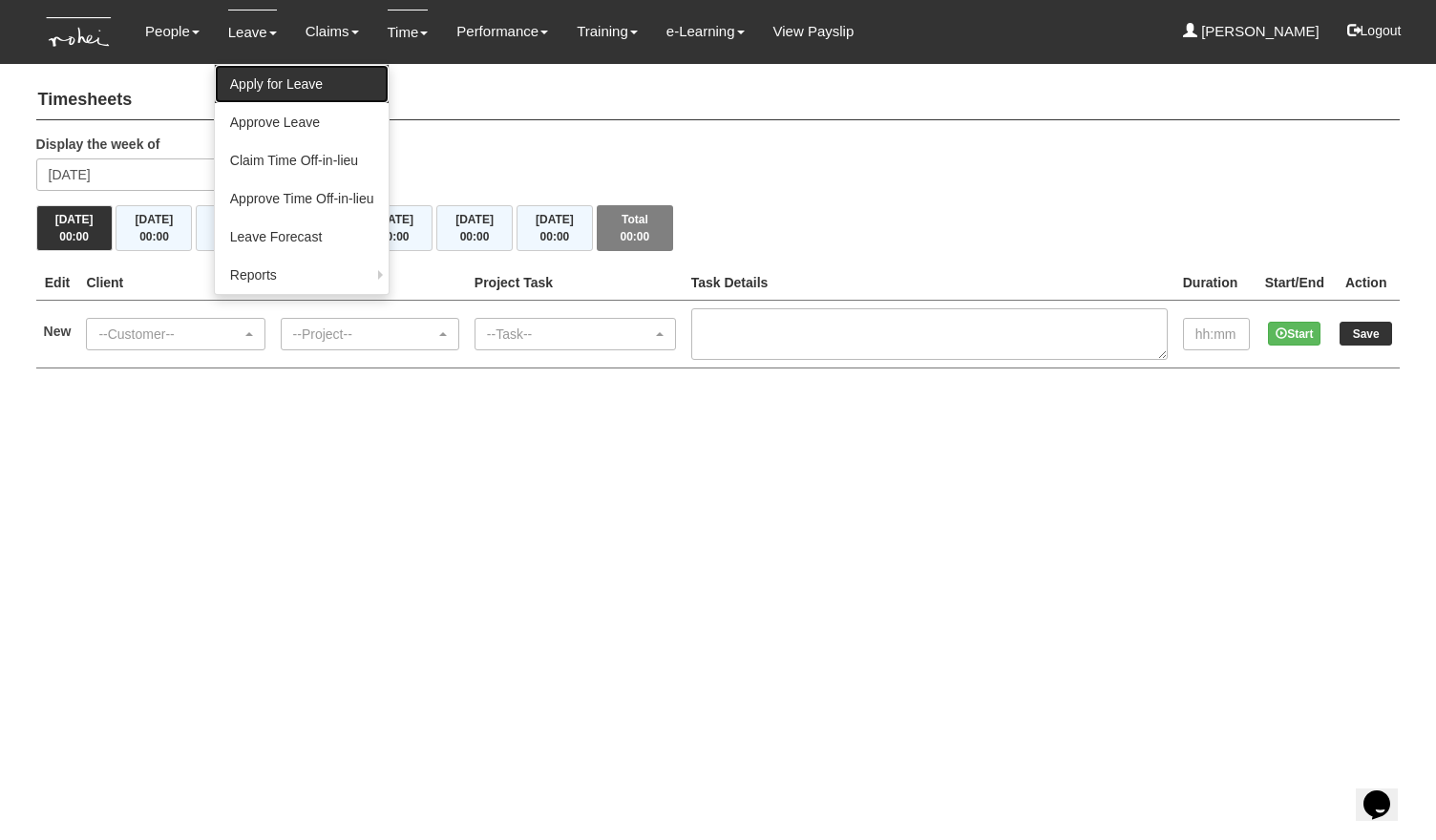 click on "Apply for Leave" at bounding box center (302, 84) 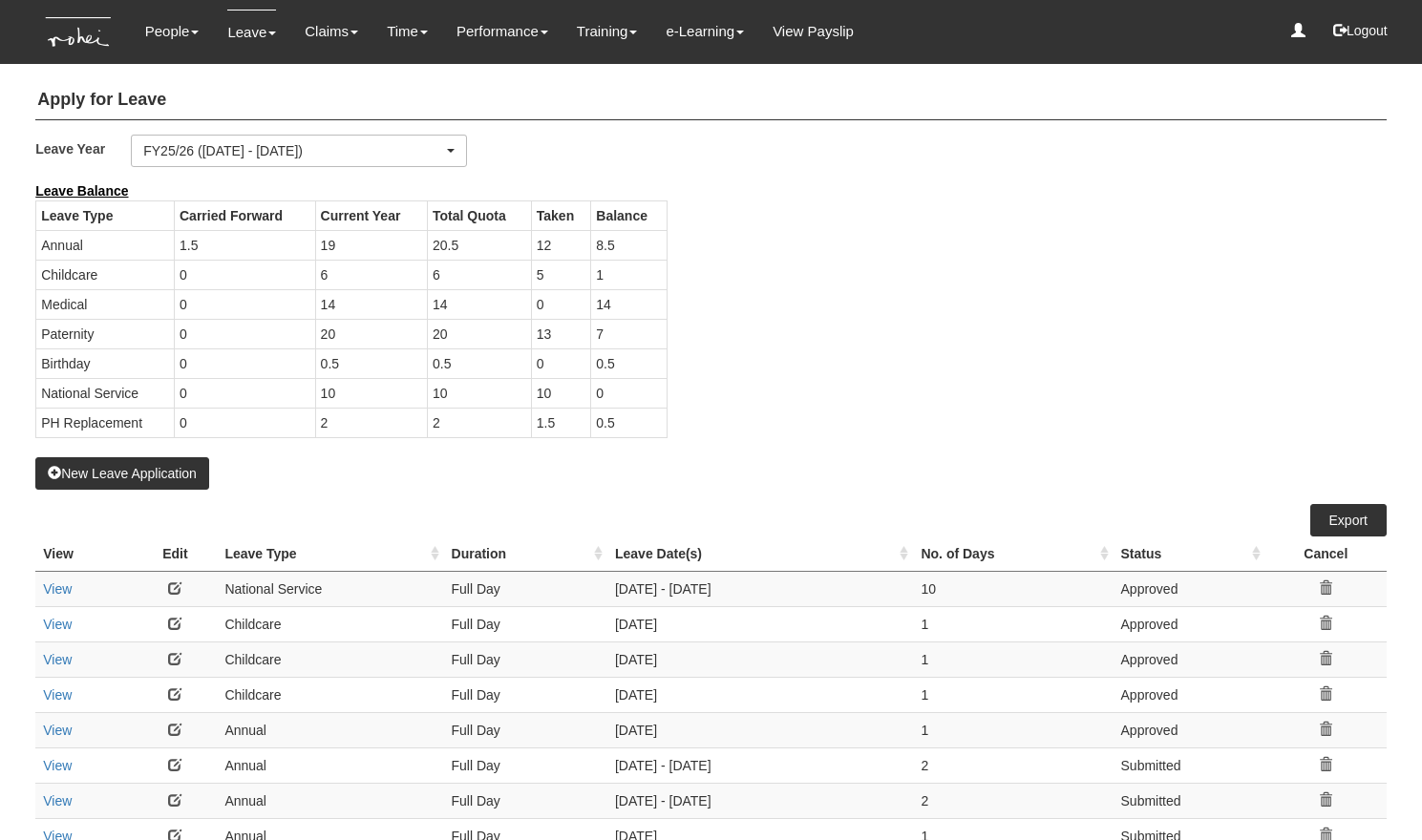 select on "50" 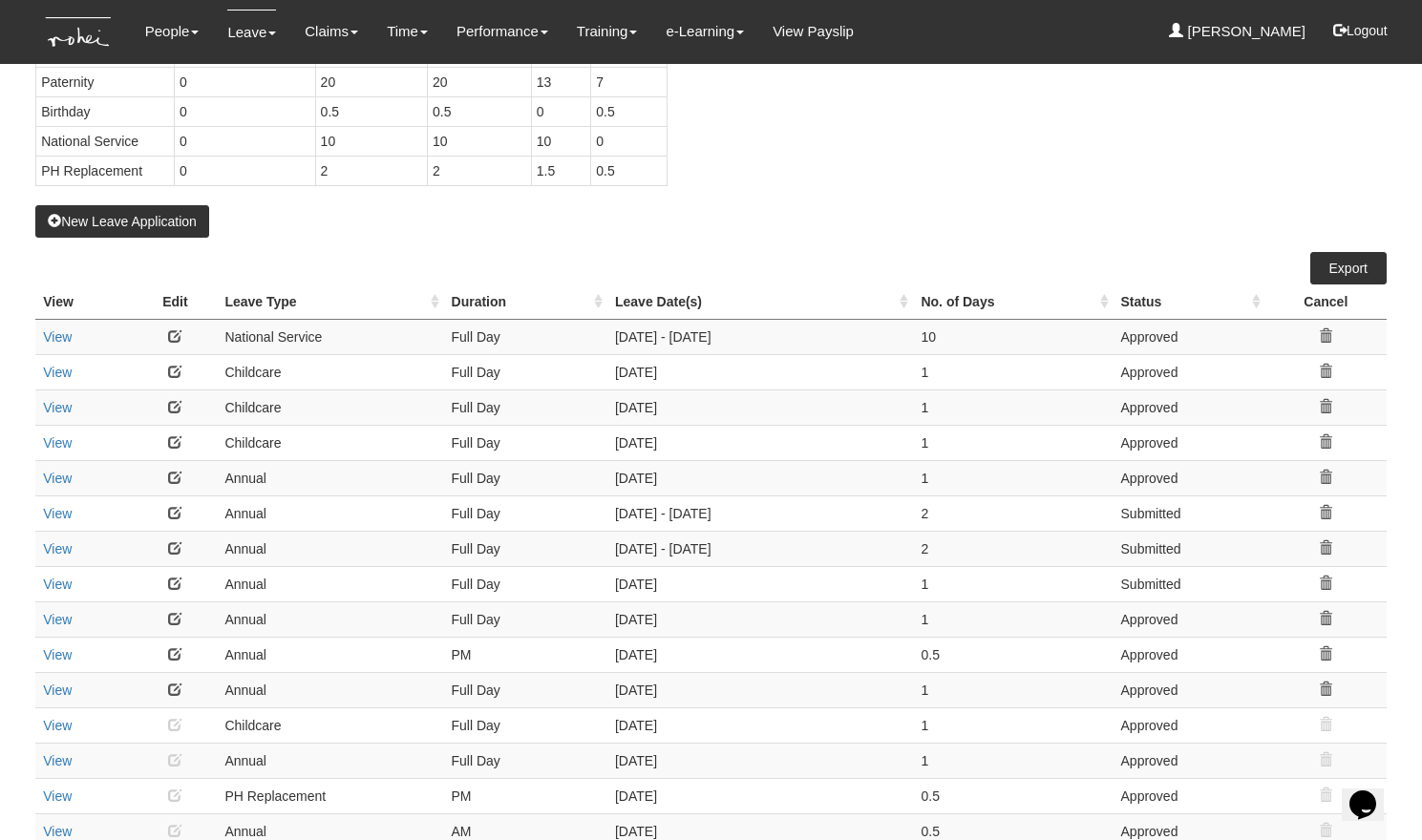 scroll, scrollTop: 259, scrollLeft: 0, axis: vertical 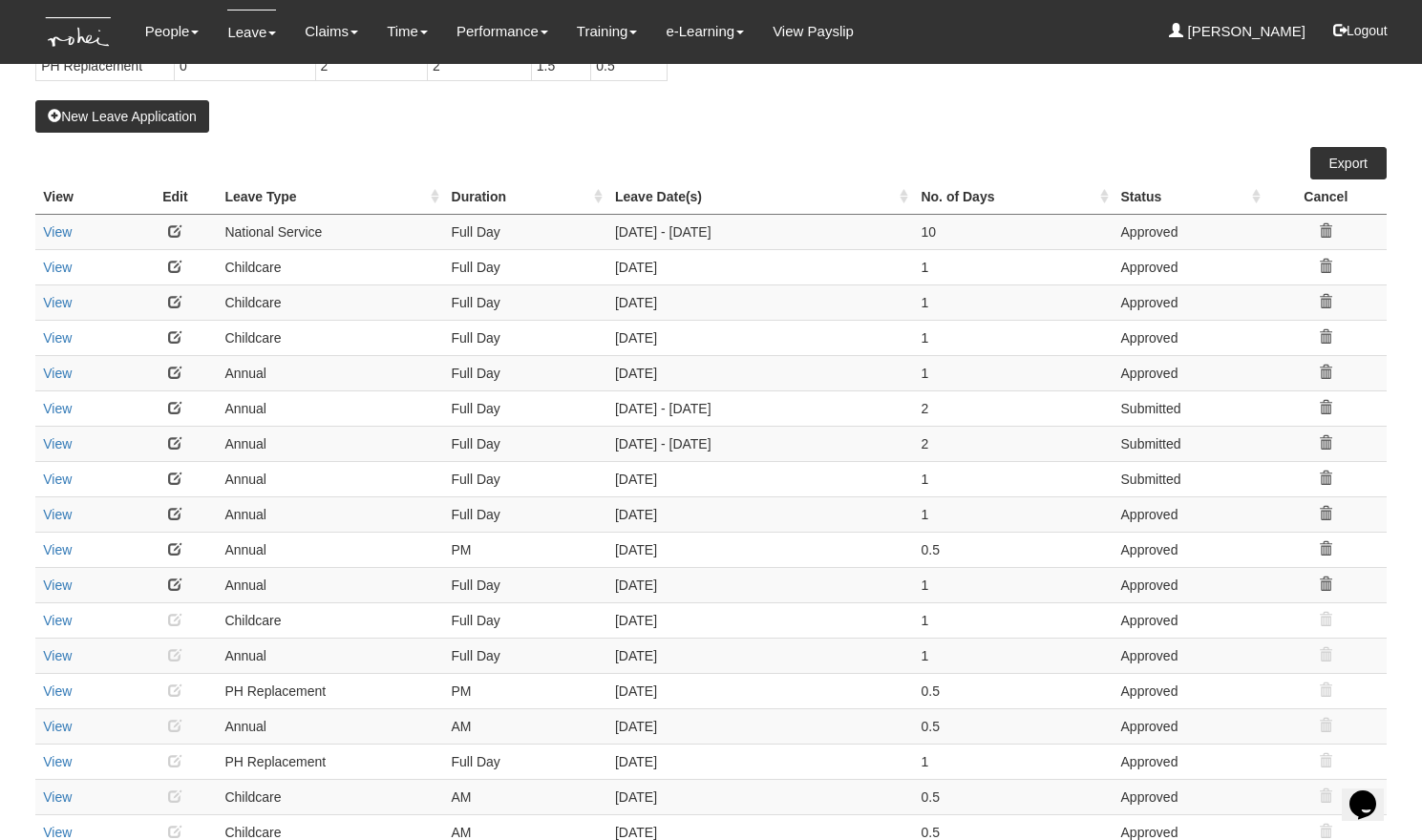 drag, startPoint x: 704, startPoint y: 555, endPoint x: 30, endPoint y: 368, distance: 699.46051 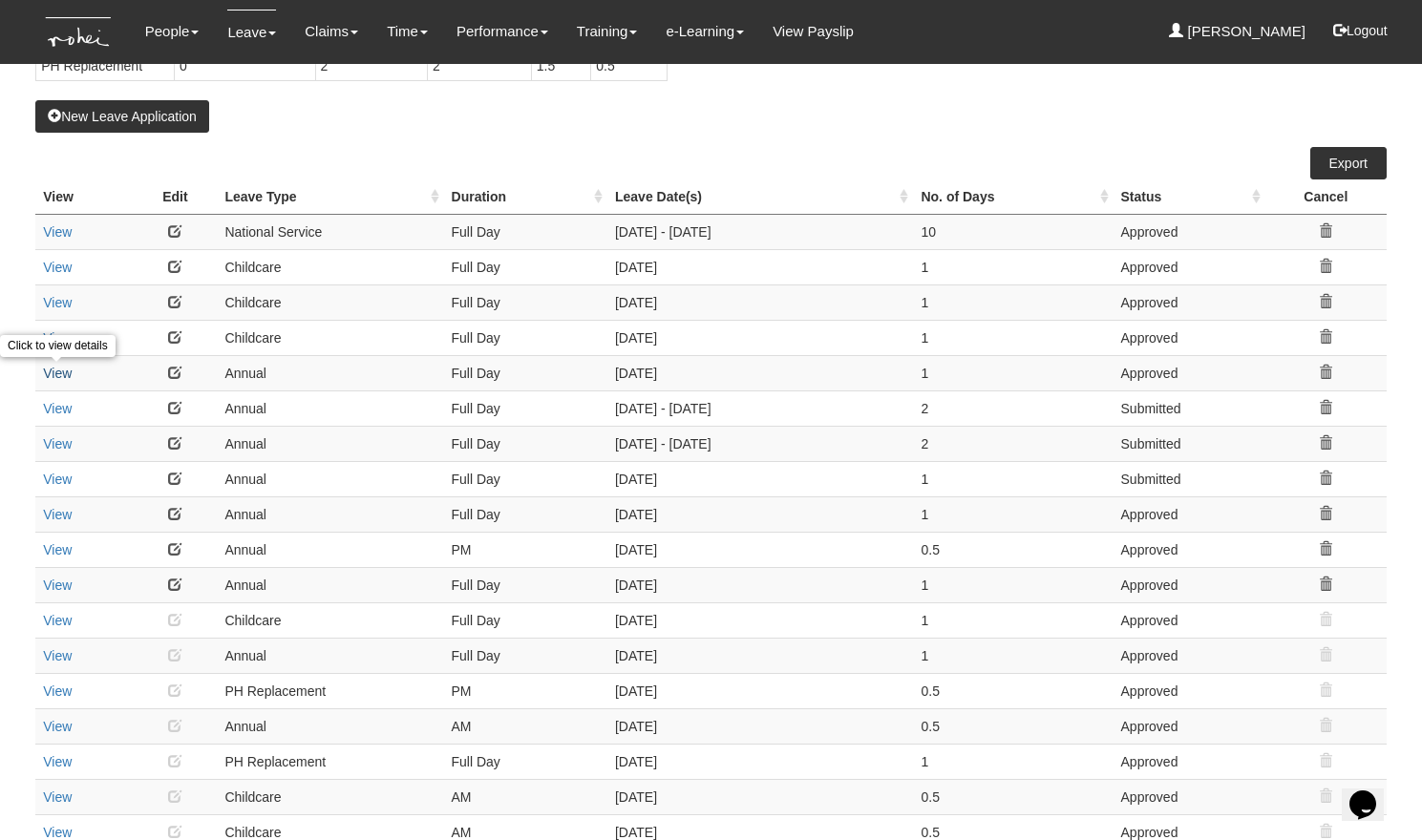 drag, startPoint x: 1362, startPoint y: 548, endPoint x: 43, endPoint y: 369, distance: 1331.0905 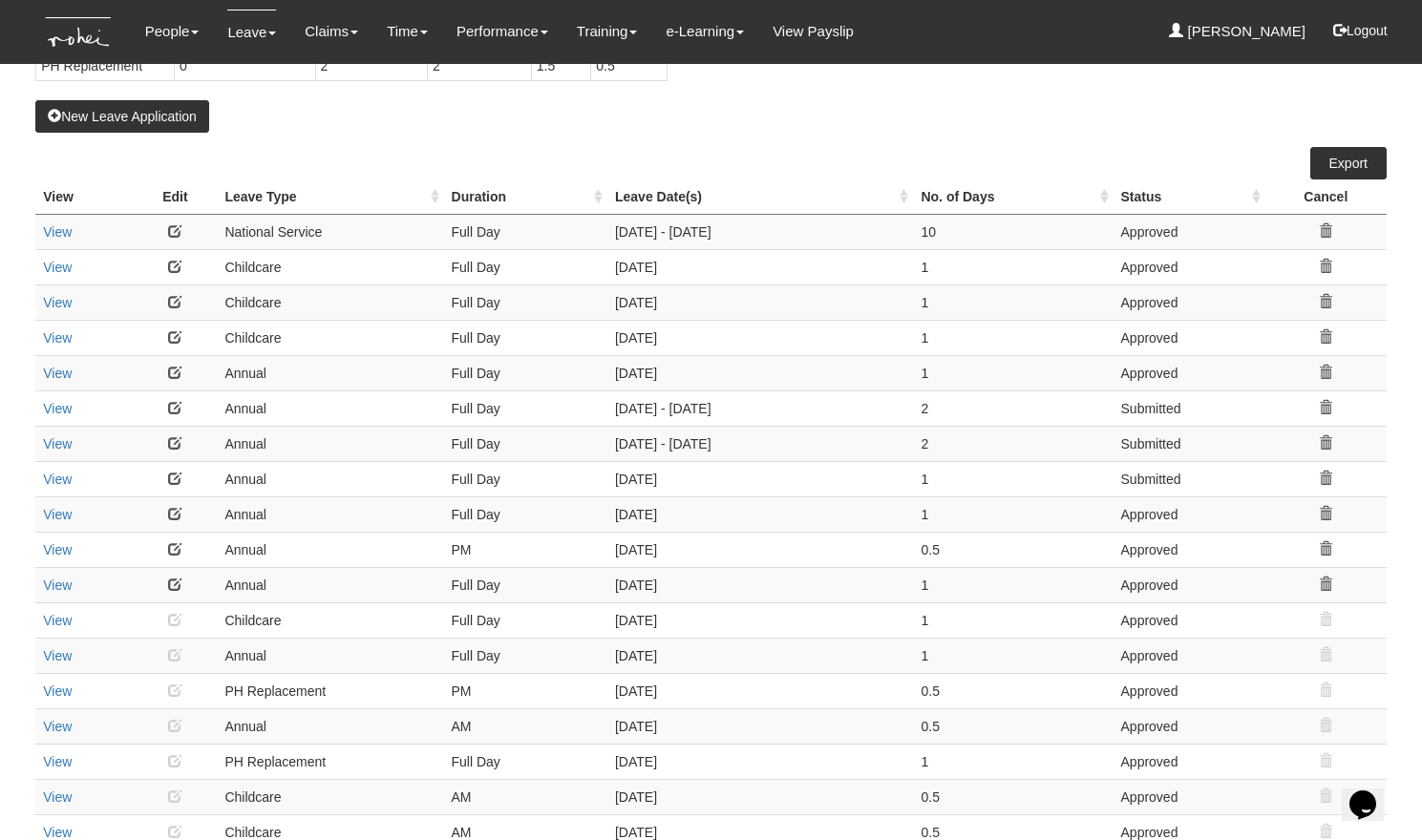 click on "15/8/2025" at bounding box center (760, 372) 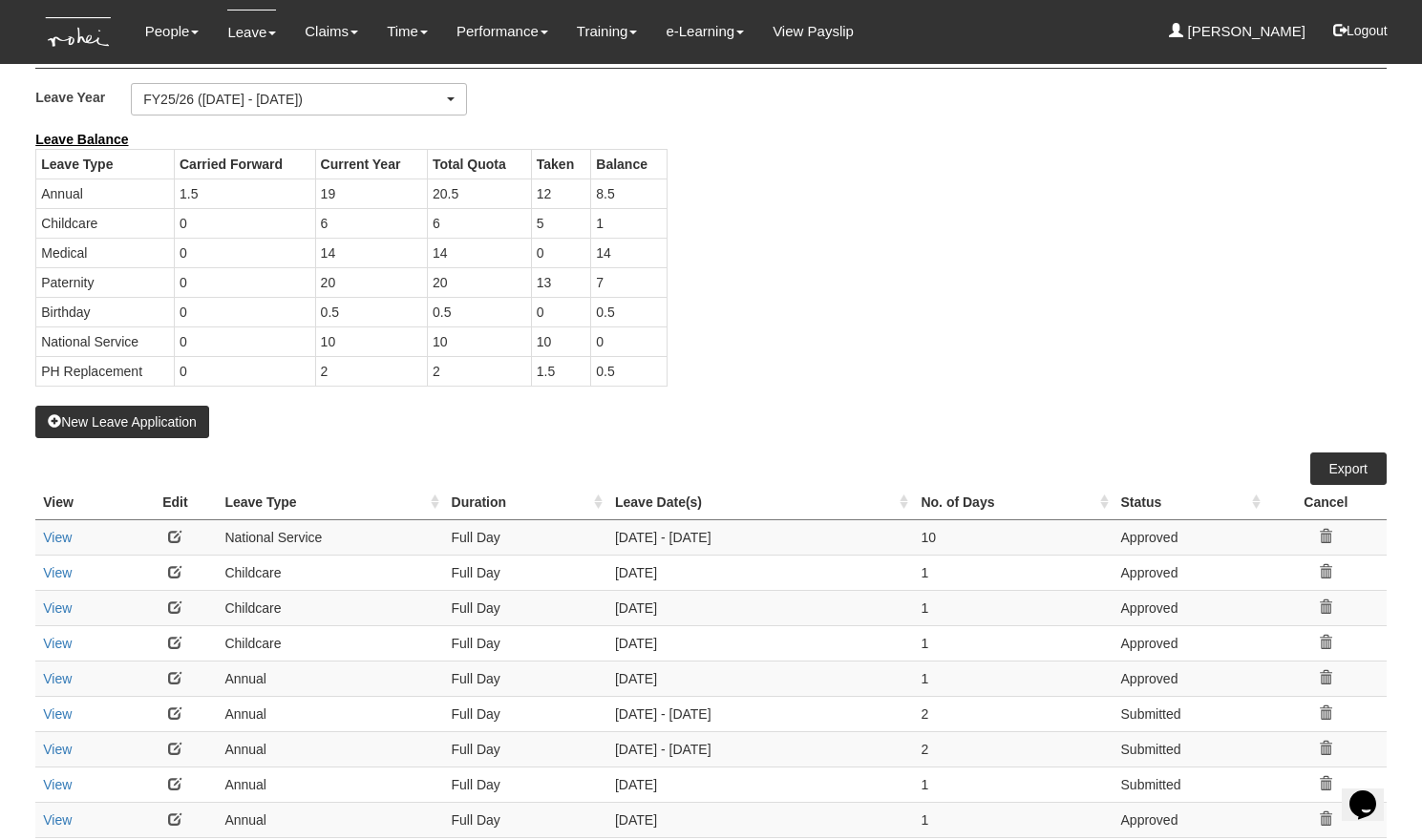 scroll, scrollTop: 0, scrollLeft: 0, axis: both 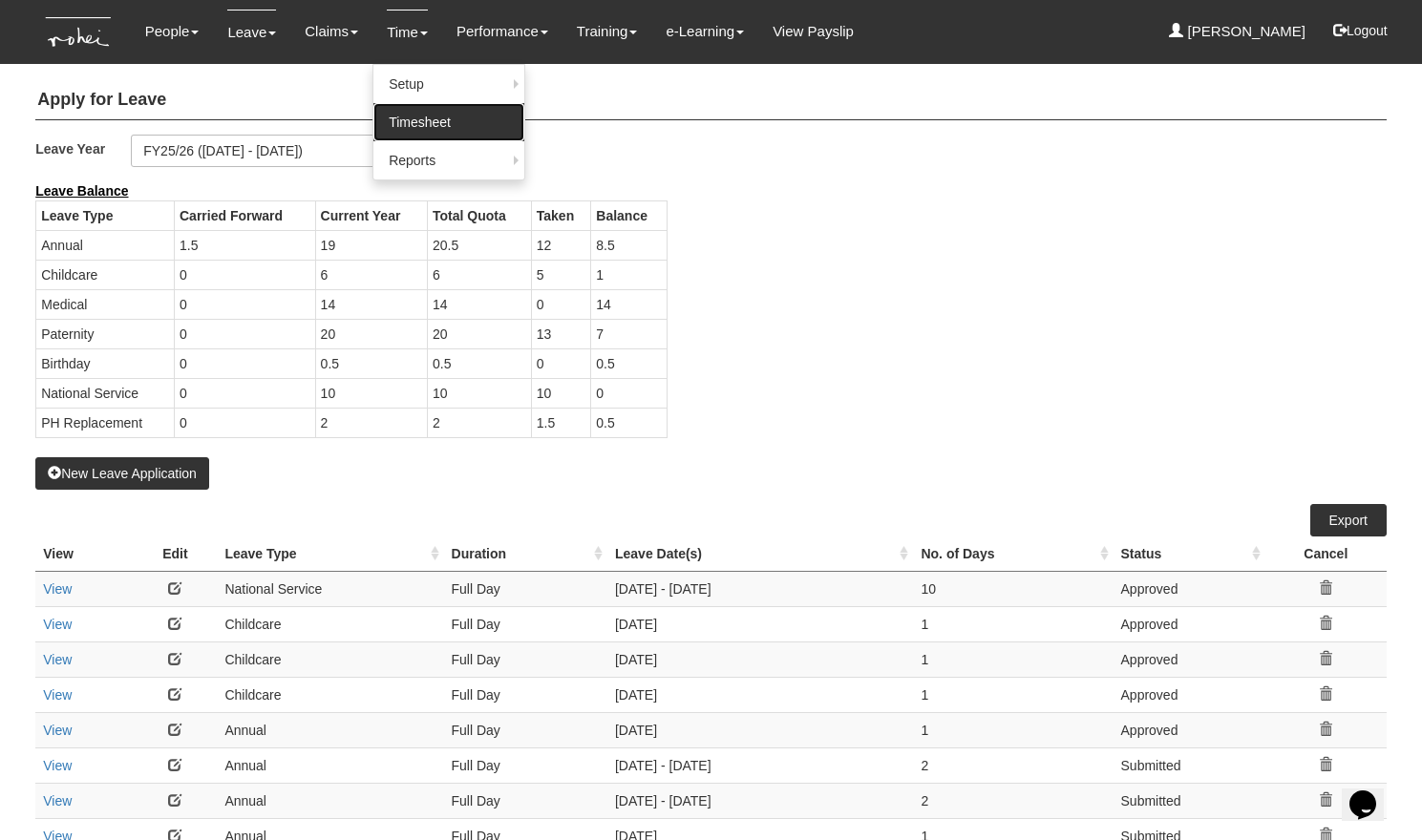 click on "Timesheet" at bounding box center (449, 122) 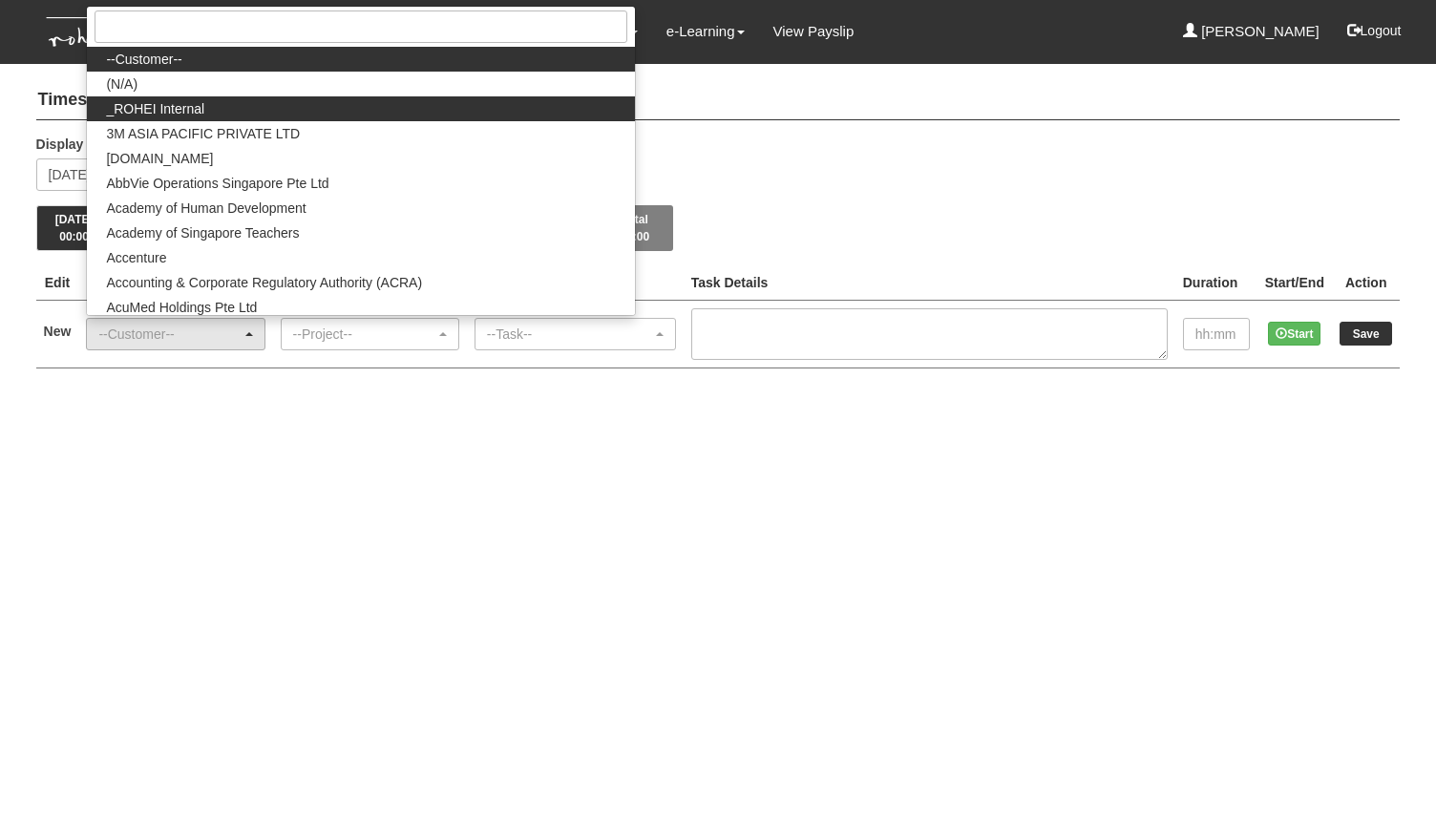 scroll, scrollTop: 0, scrollLeft: 0, axis: both 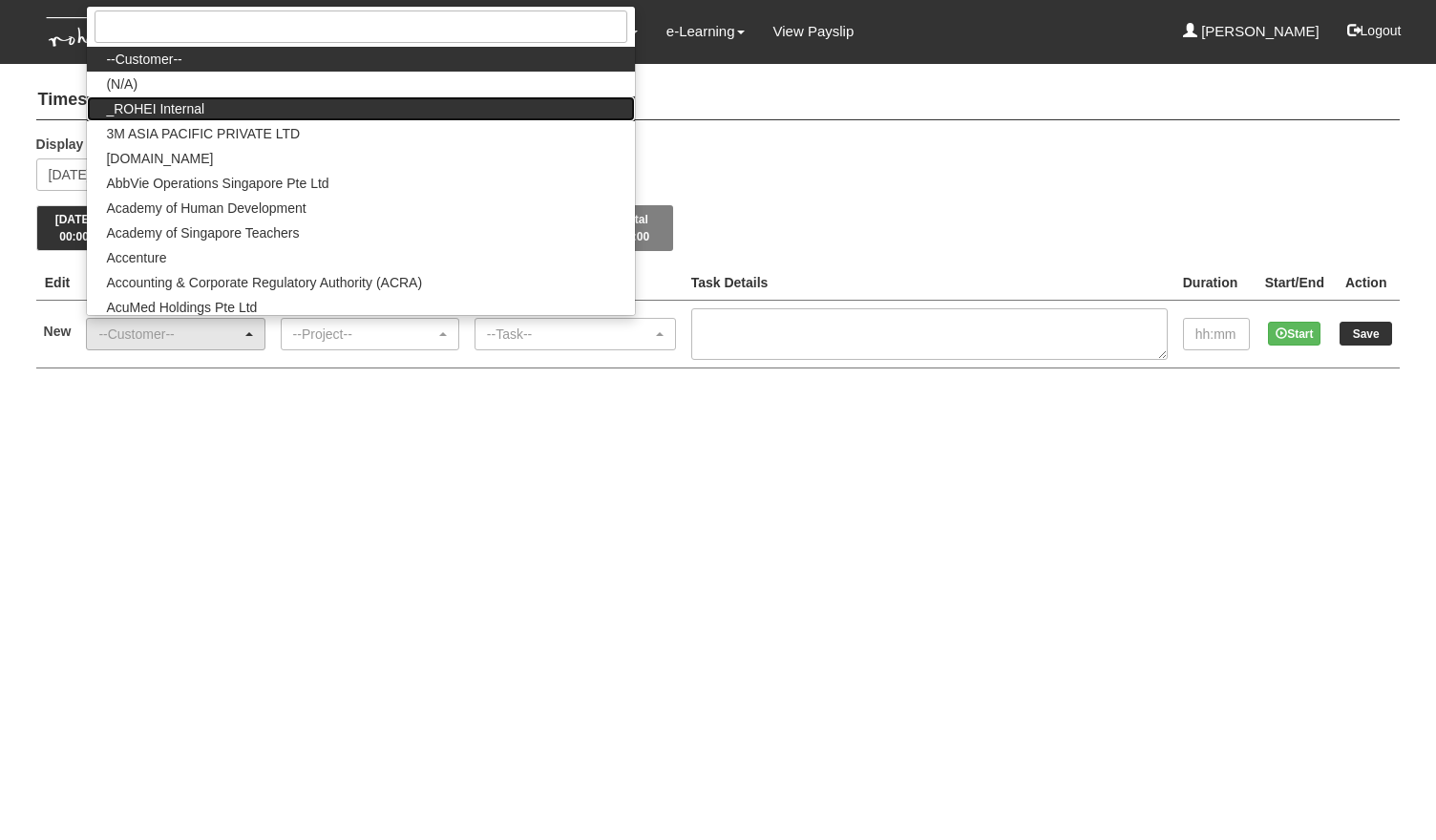 click on "_ROHEI Internal" at bounding box center [360, 109] 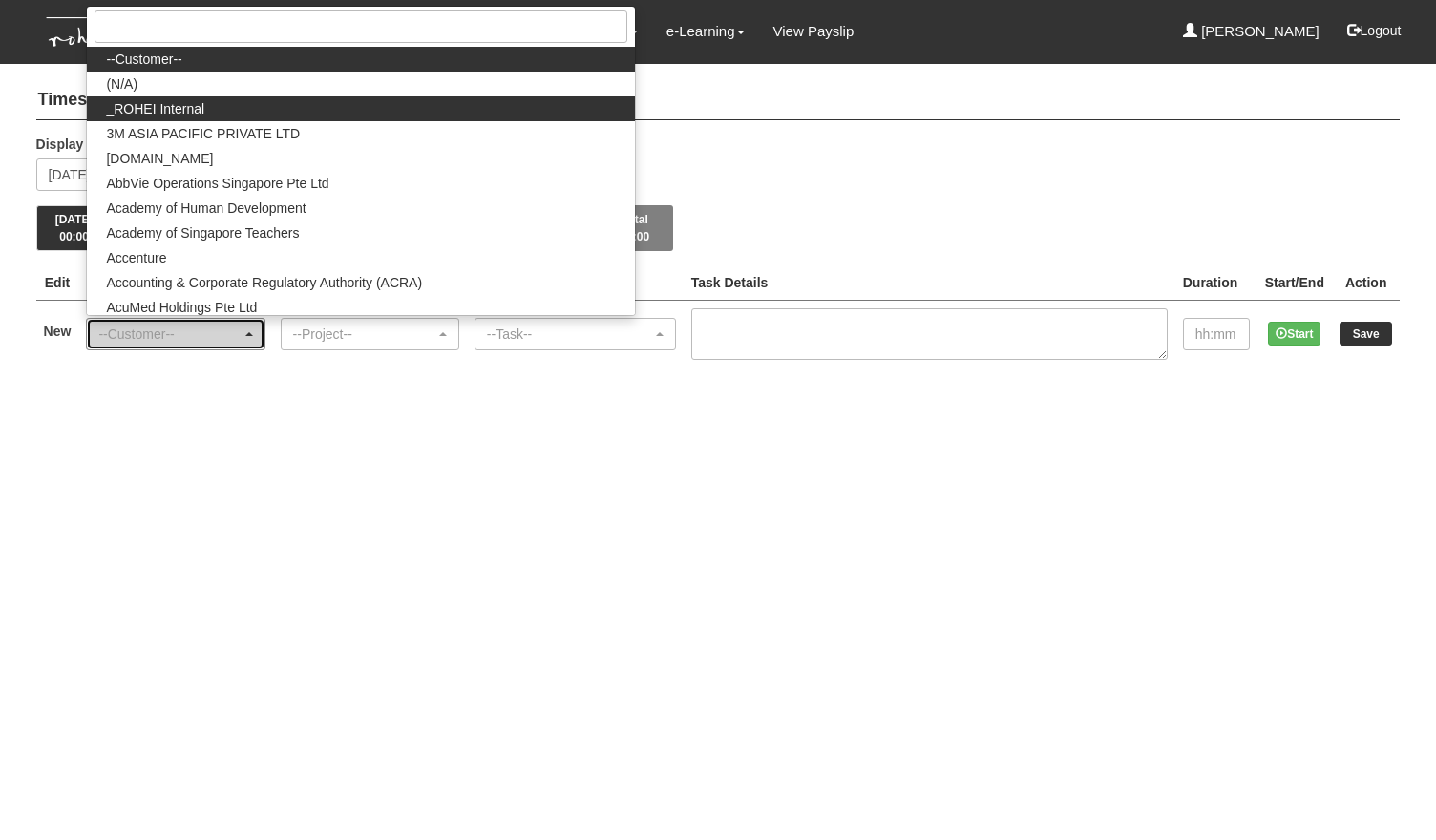 select on "397" 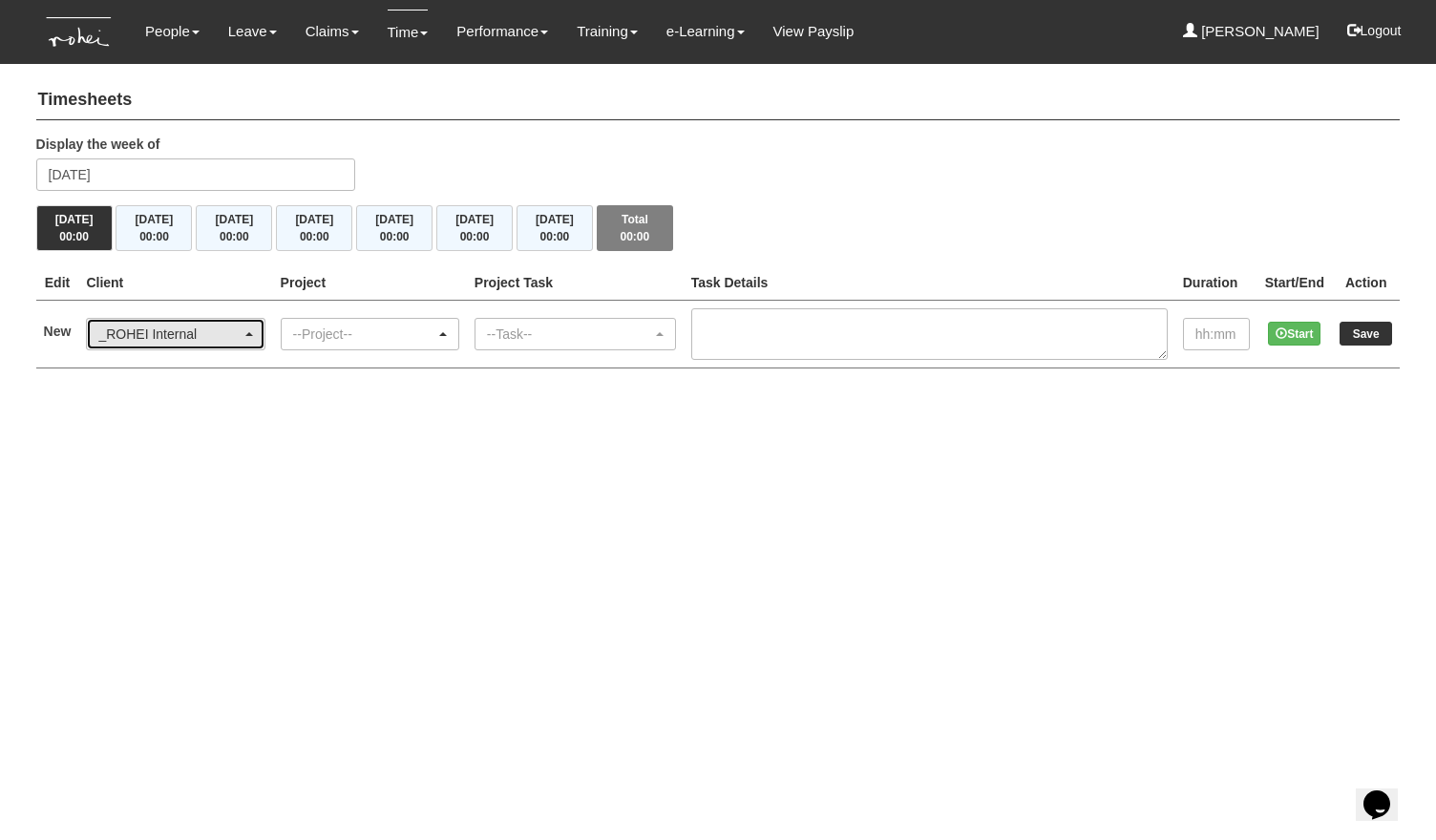 scroll, scrollTop: 0, scrollLeft: 0, axis: both 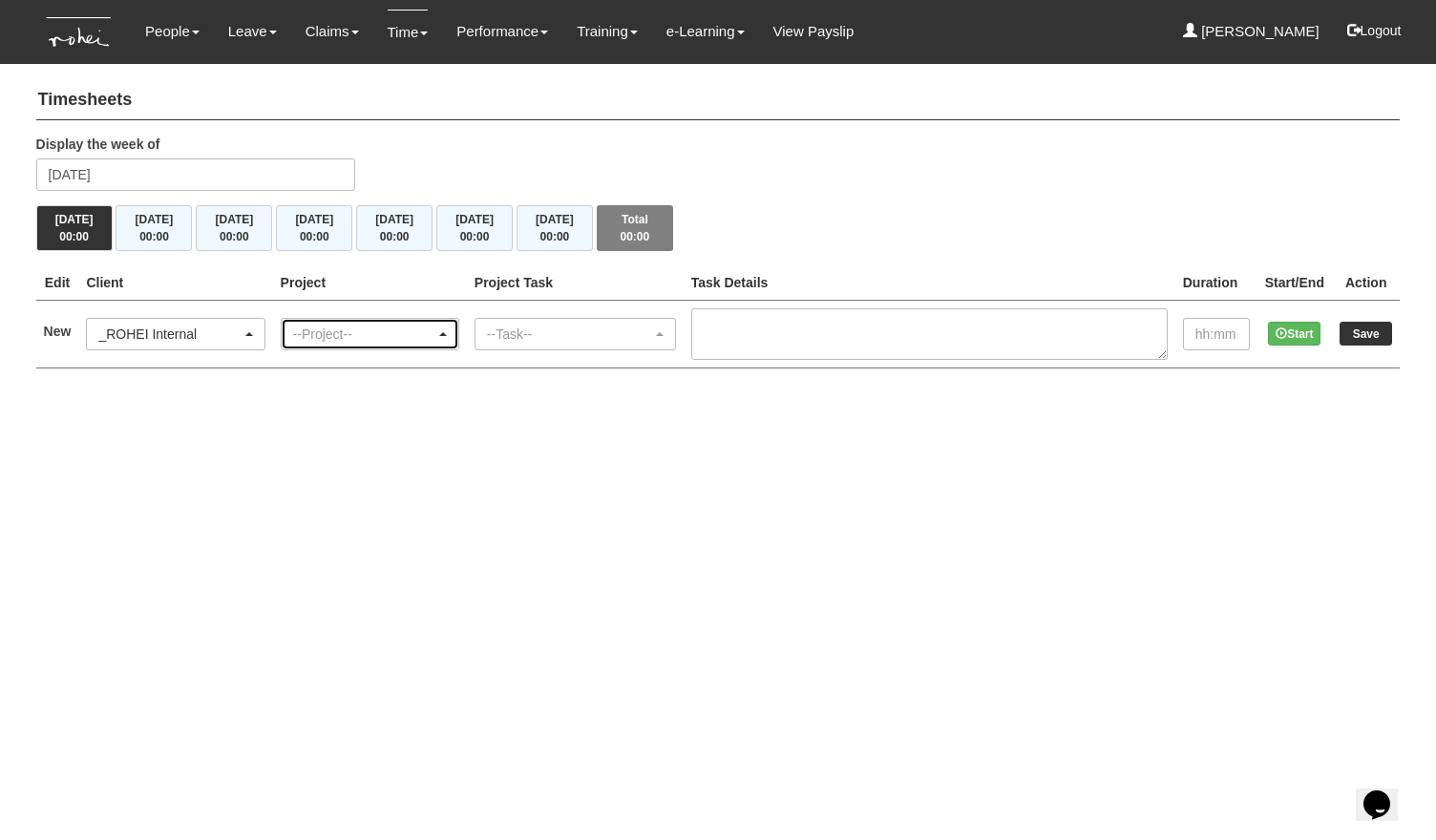 click on "--Project--" at bounding box center (364, 334) 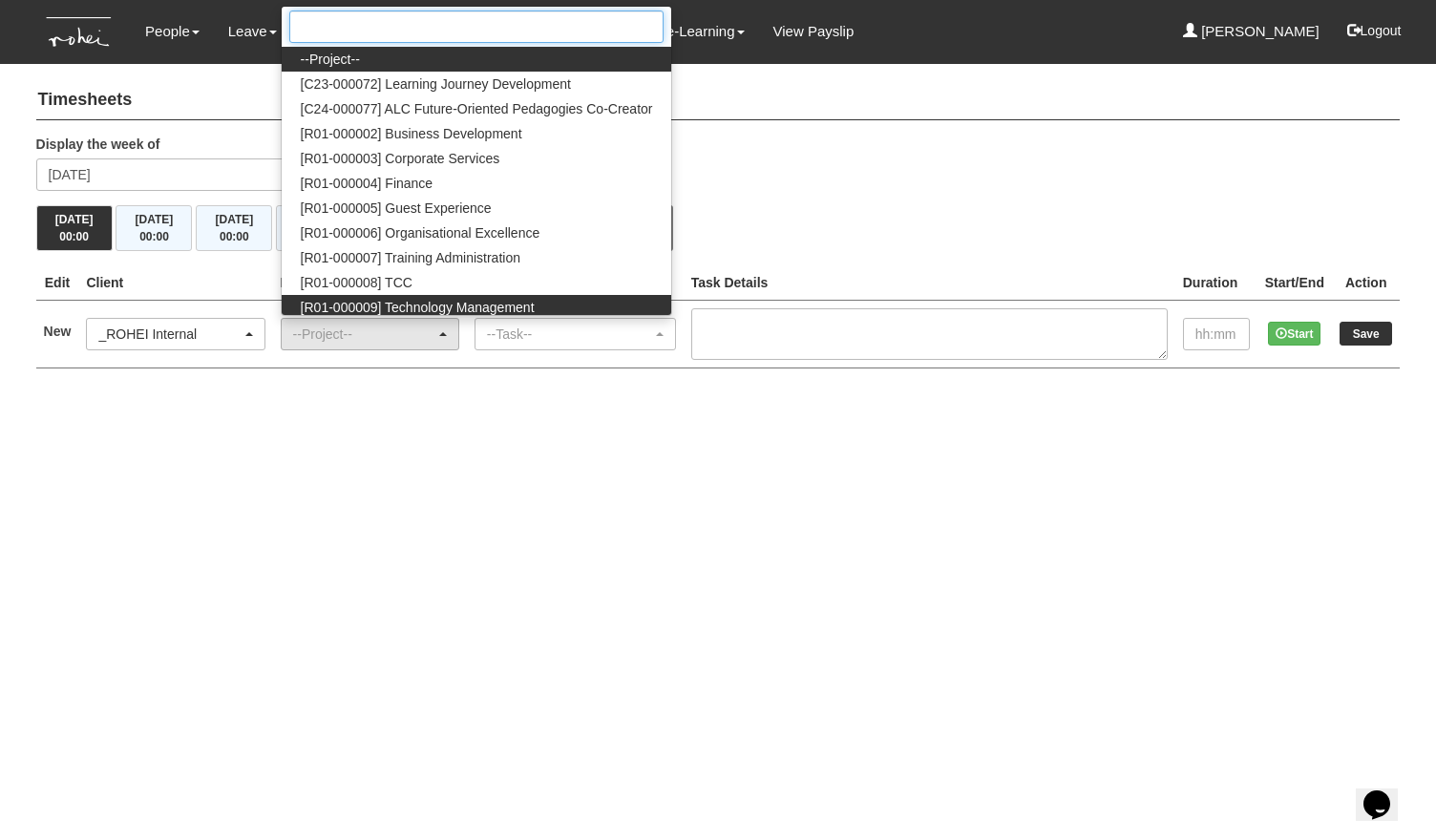 scroll, scrollTop: 0, scrollLeft: 0, axis: both 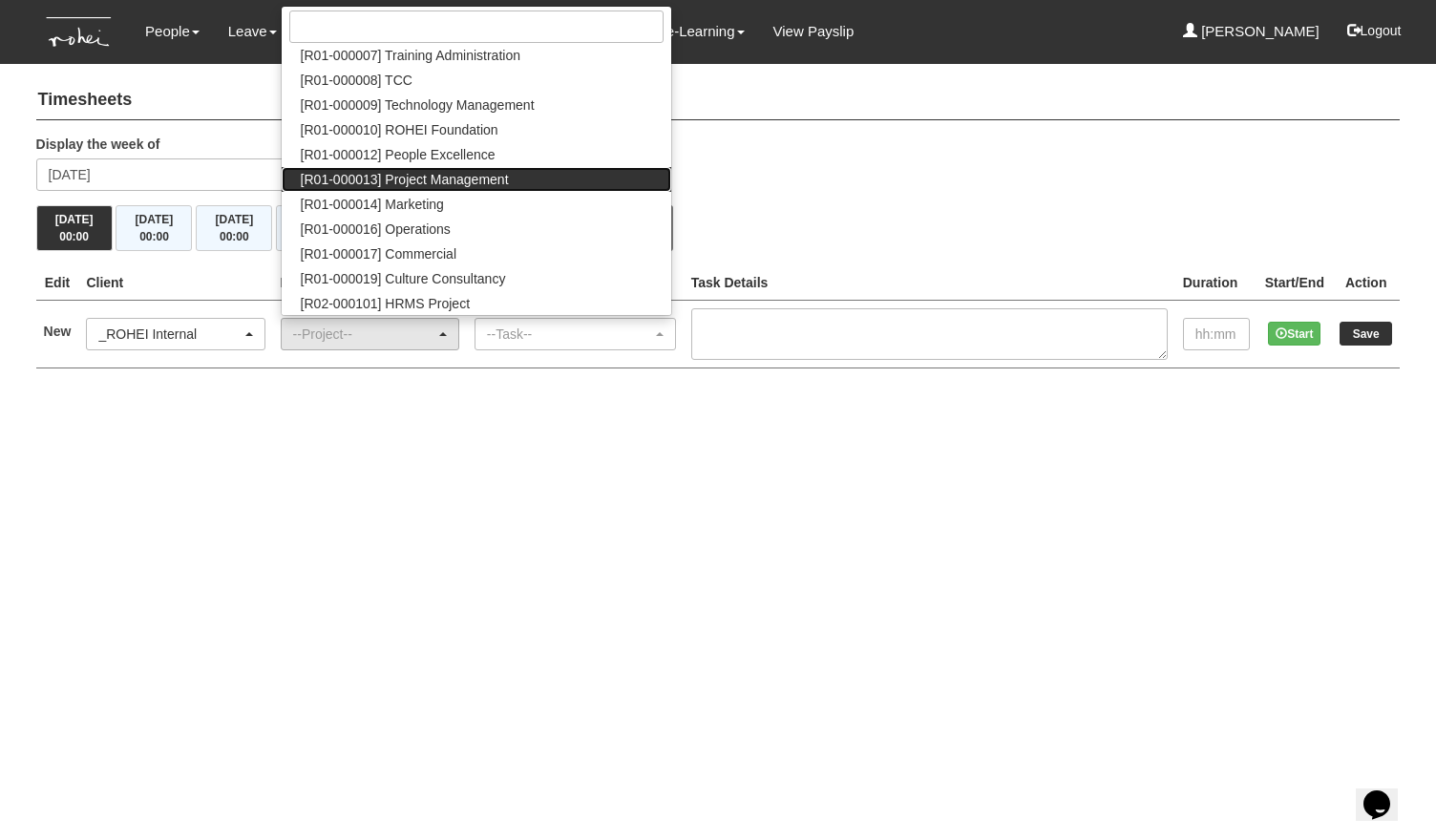 click on "[R01-000013] Project Management" at bounding box center (405, 179) 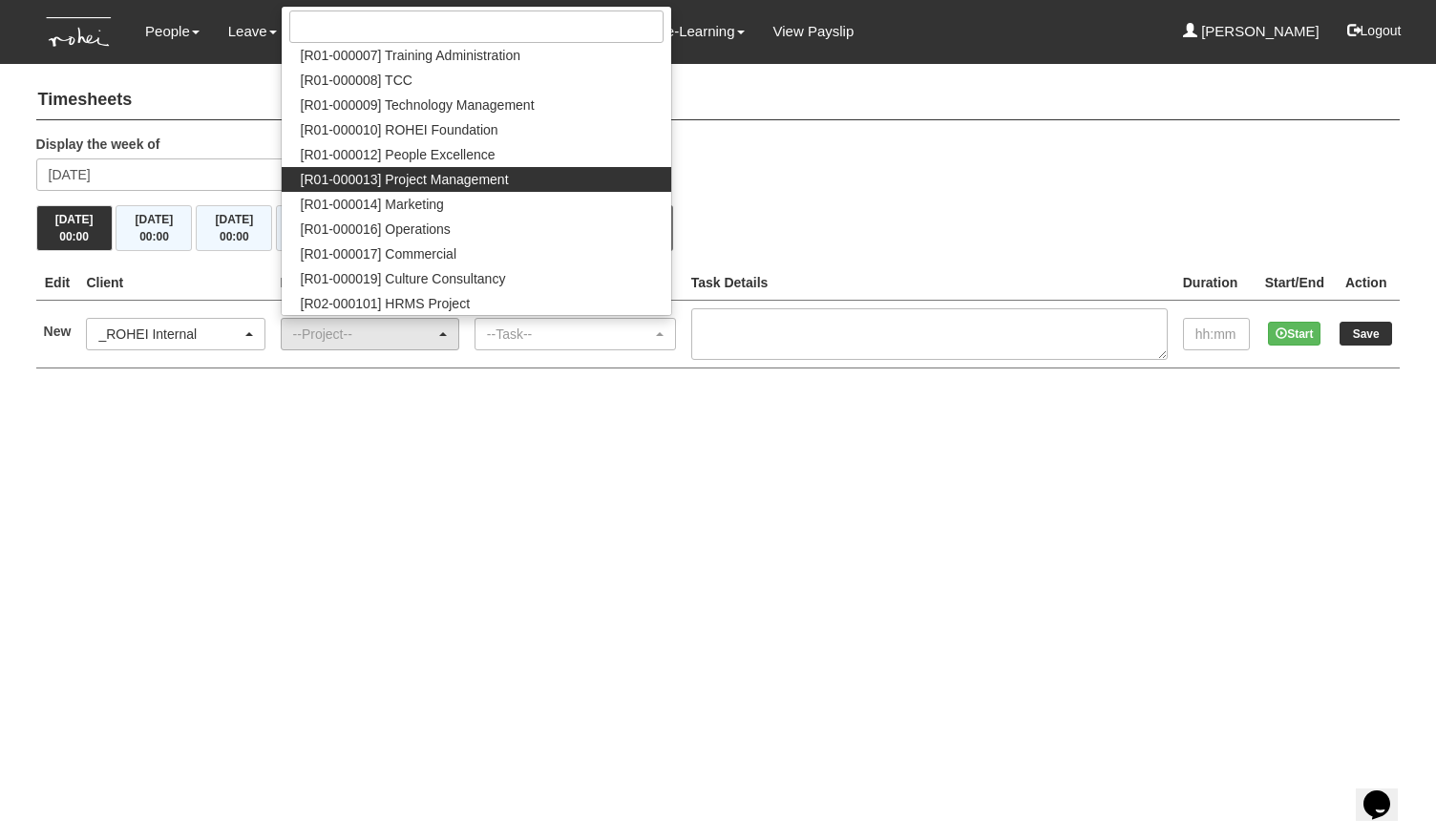 select on "1495" 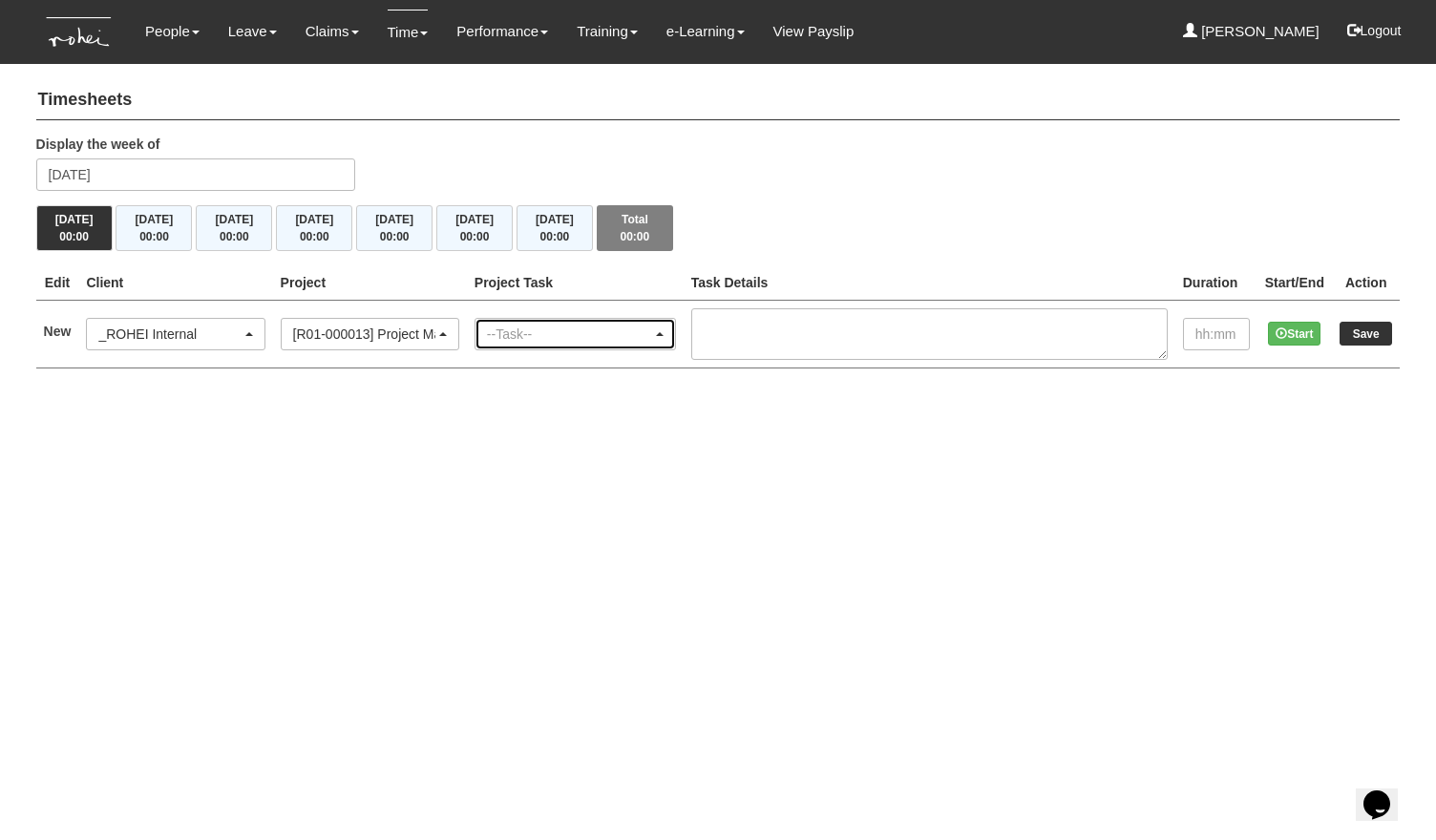 click on "--Task--" at bounding box center (575, 334) 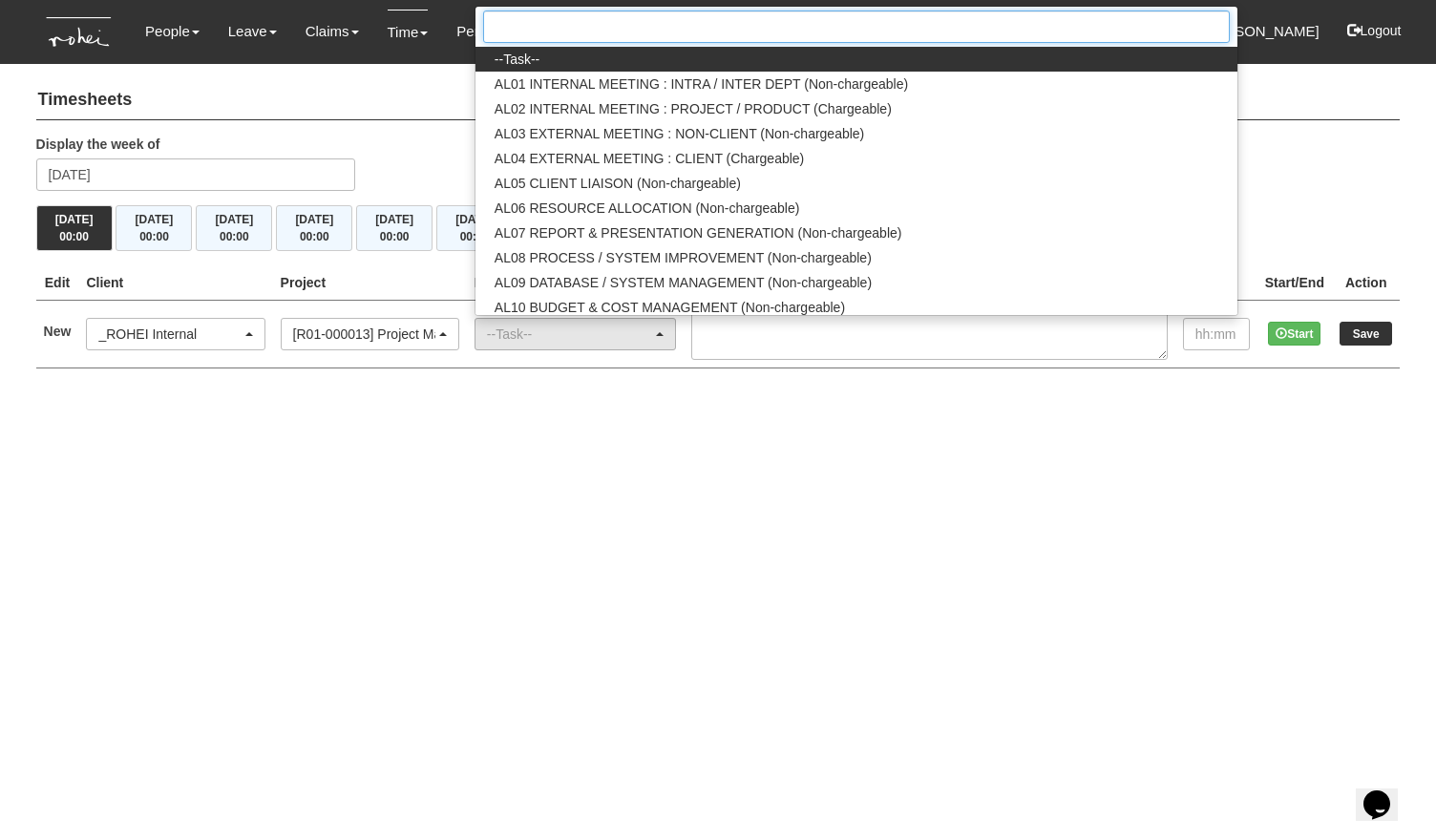 click at bounding box center [856, 27] 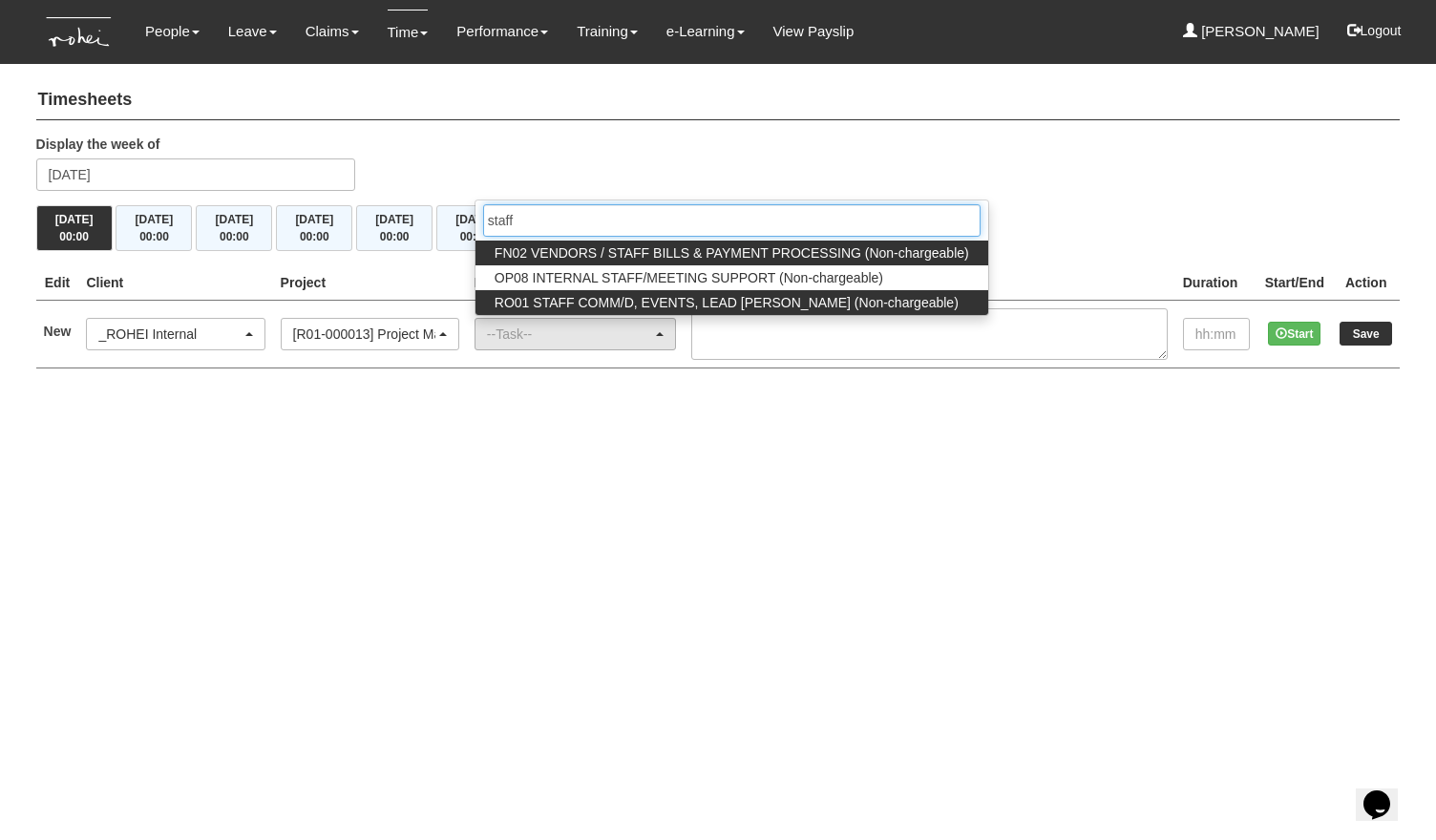 type on "staff" 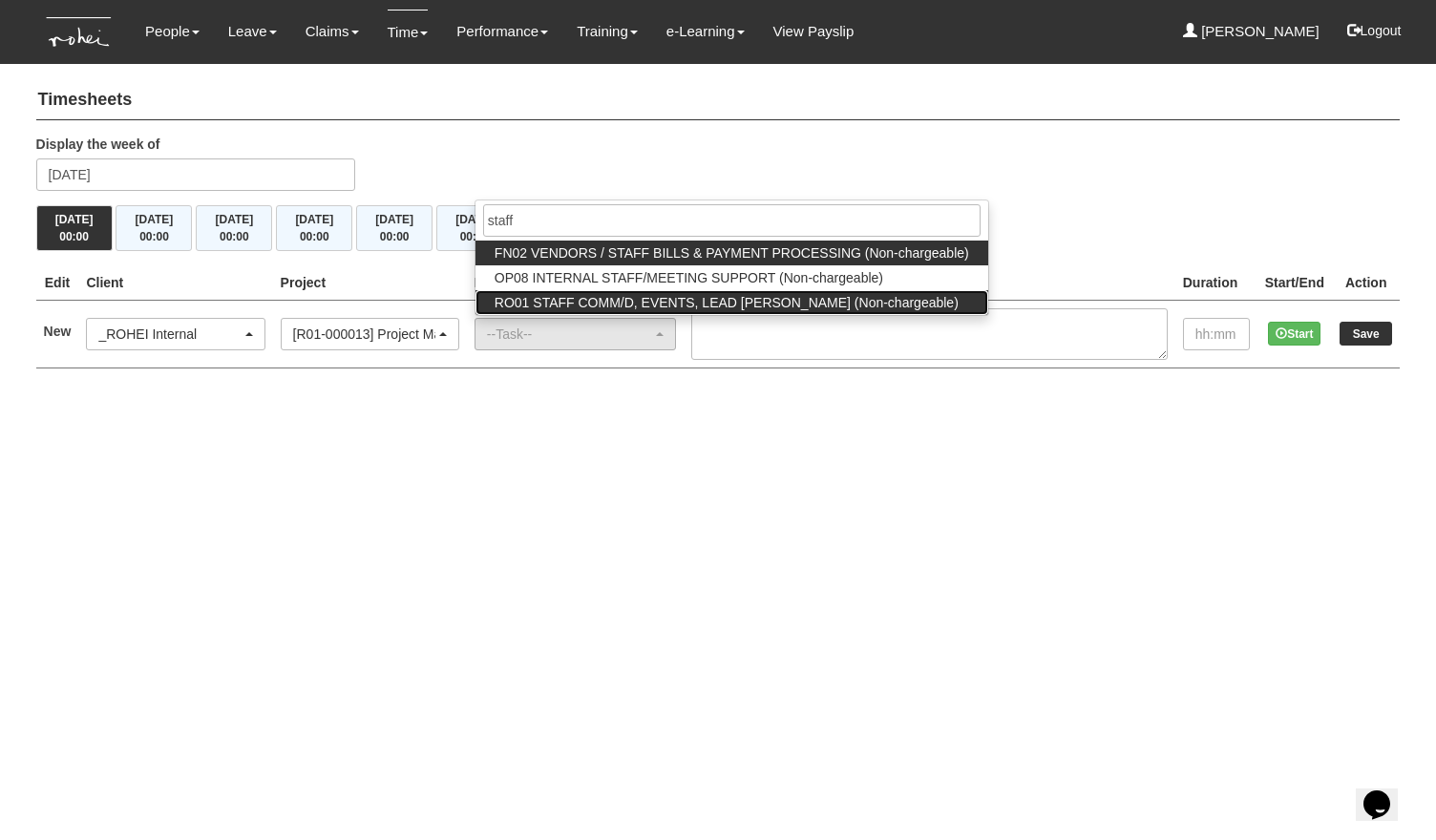 click on "RO01 STAFF COMM/D, EVENTS, LEAD [PERSON_NAME] (Non-chargeable)" at bounding box center [727, 303] 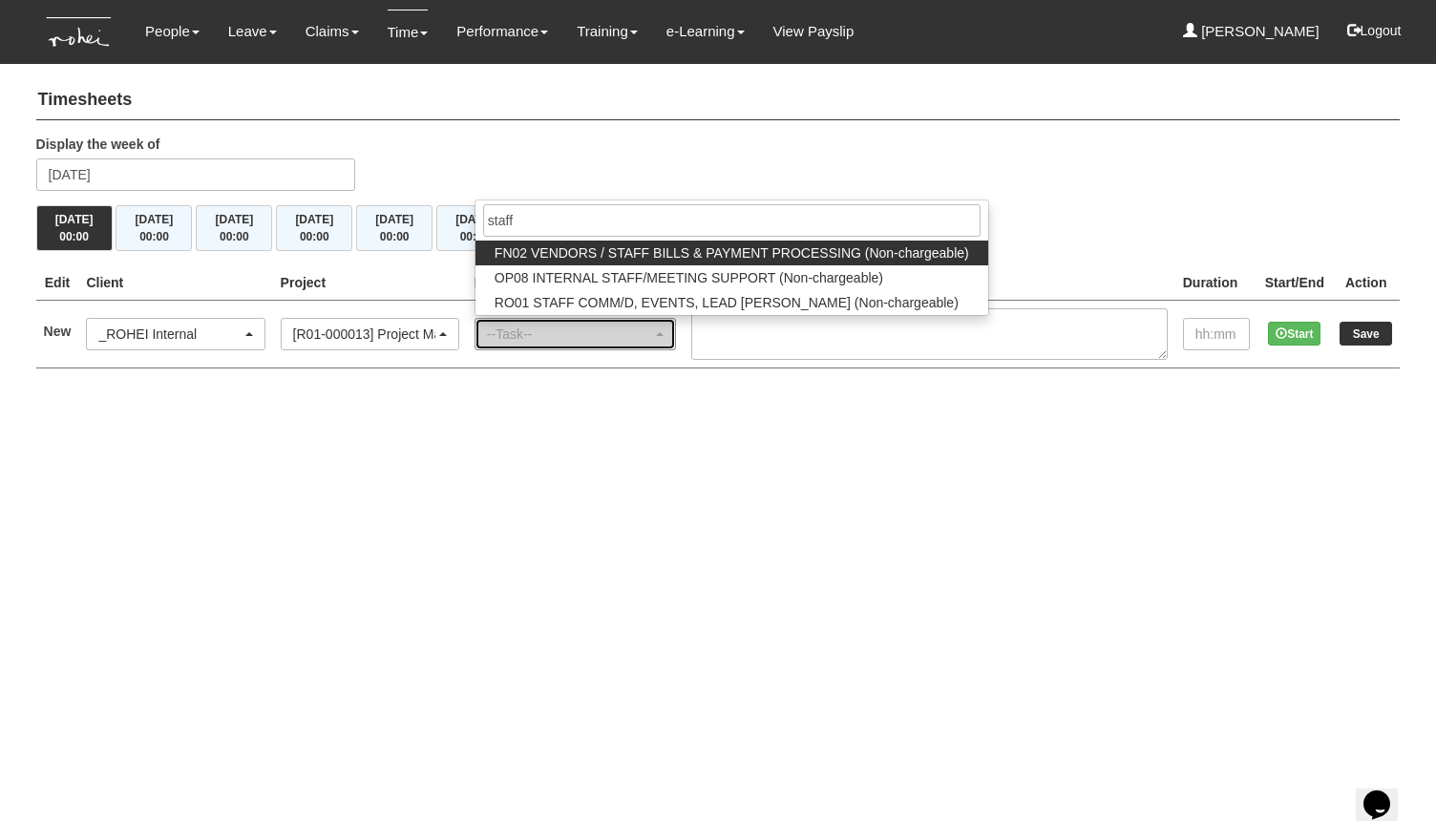 select on "125" 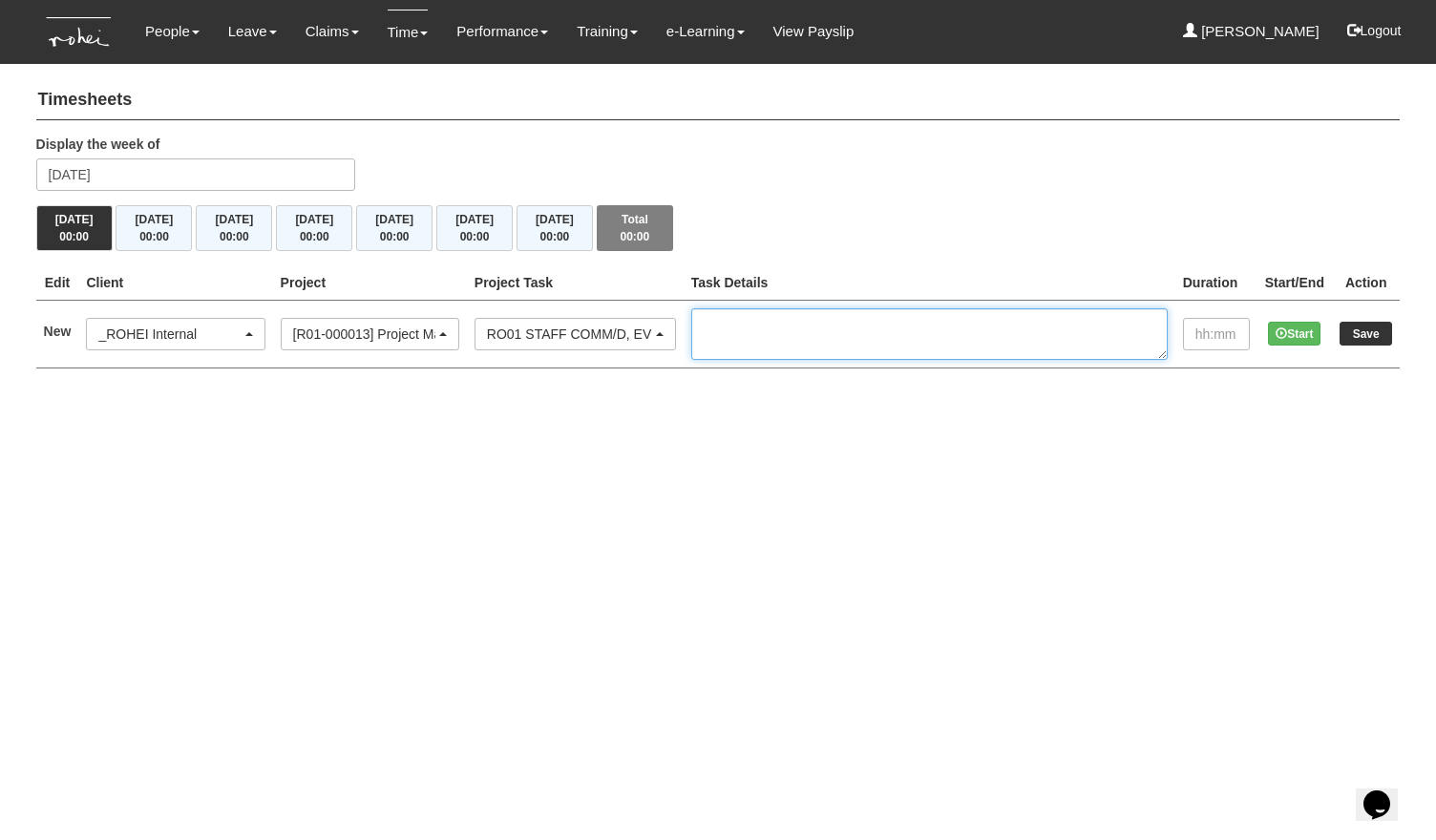 click at bounding box center [929, 334] 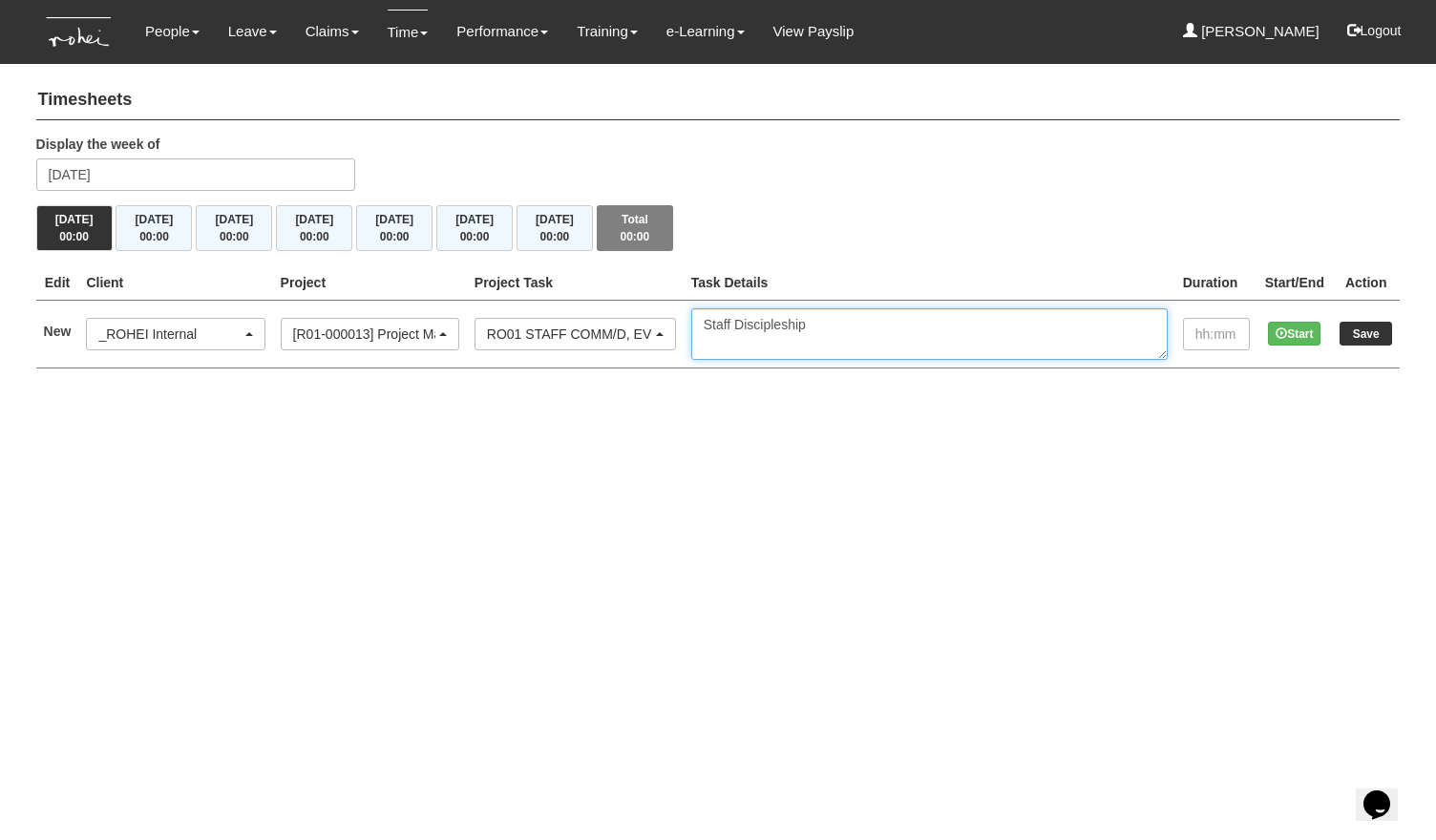 type on "Staff Discipleship" 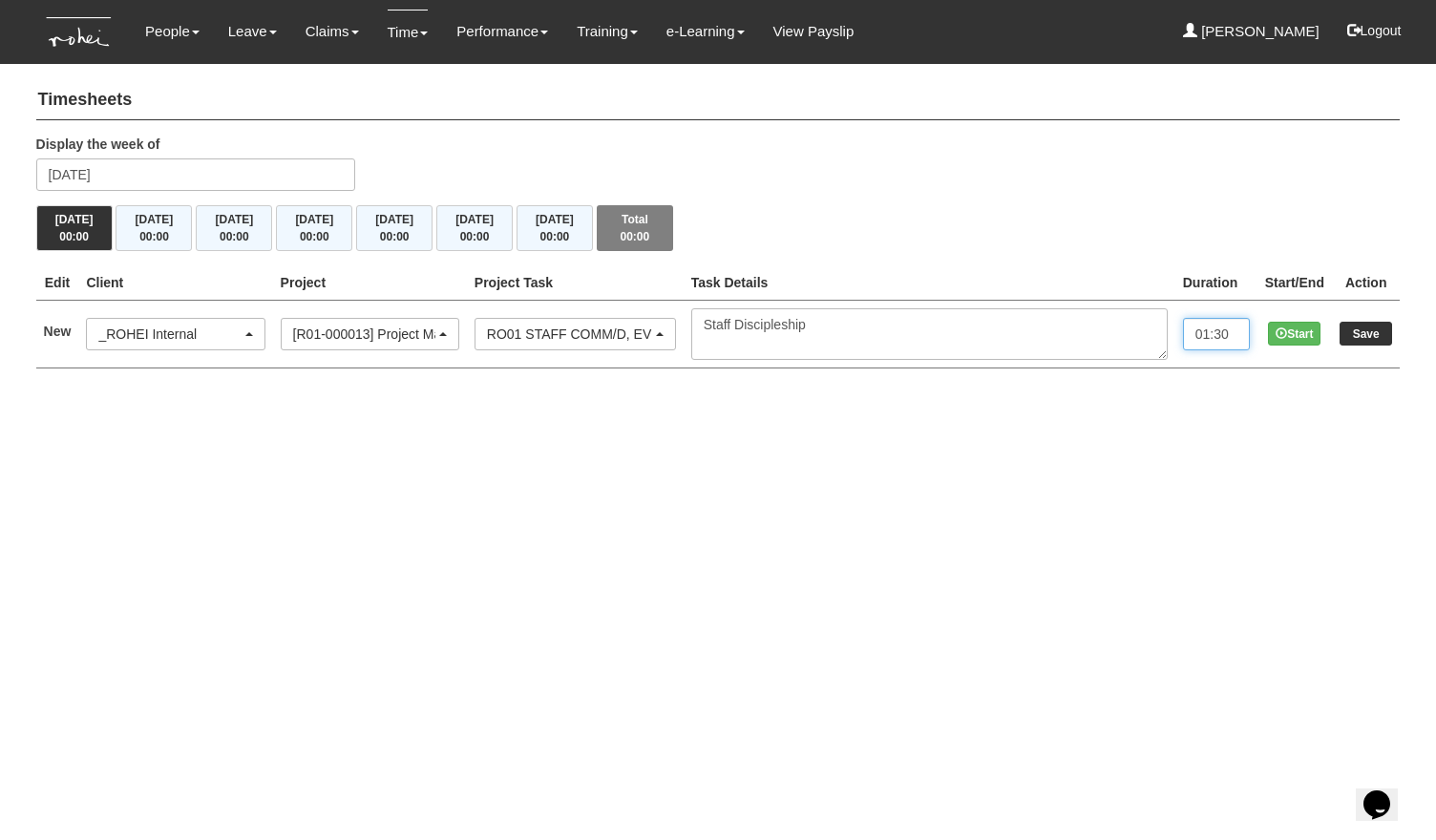 type on "01:30" 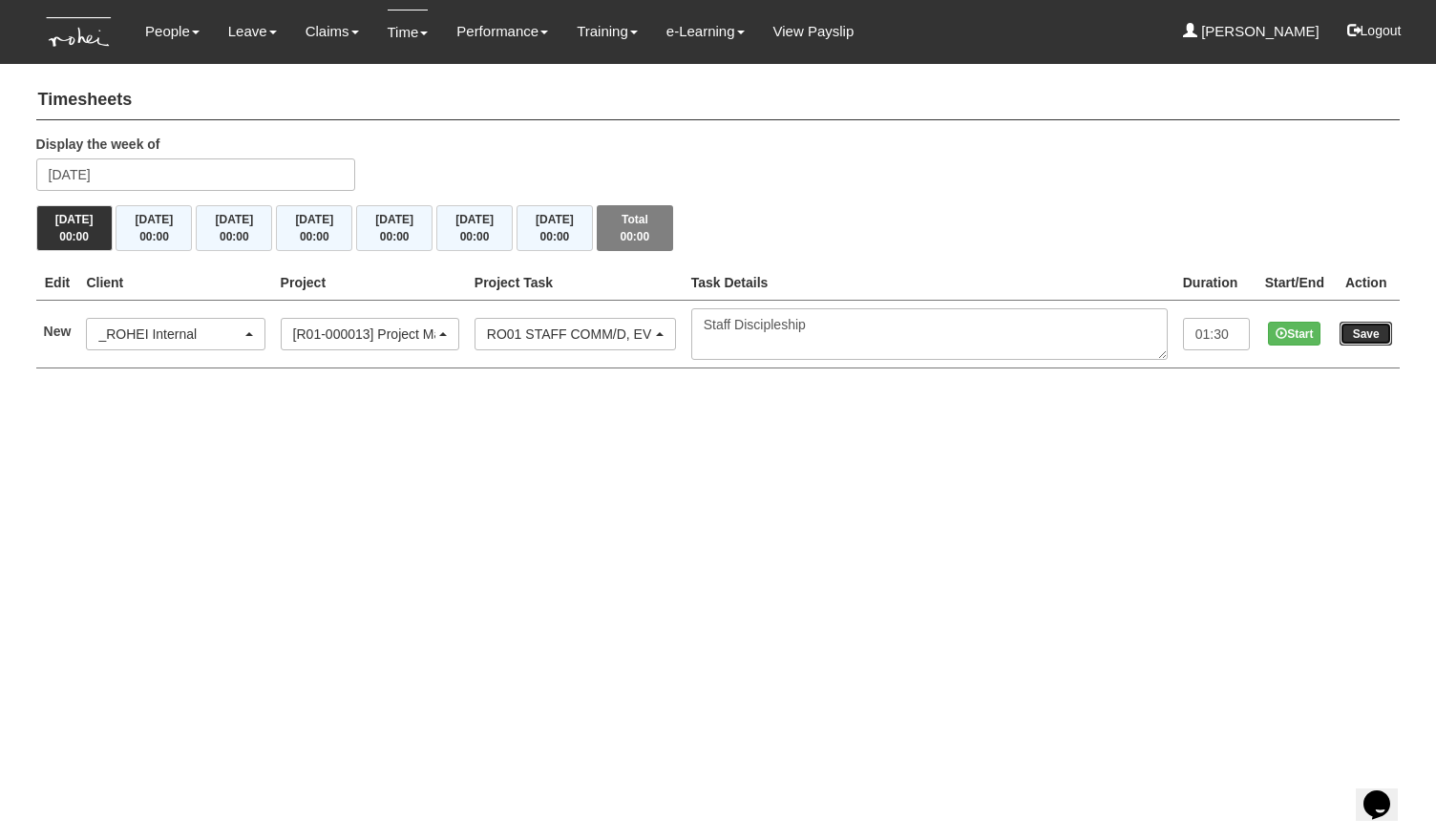 click on "Save" at bounding box center [1365, 333] 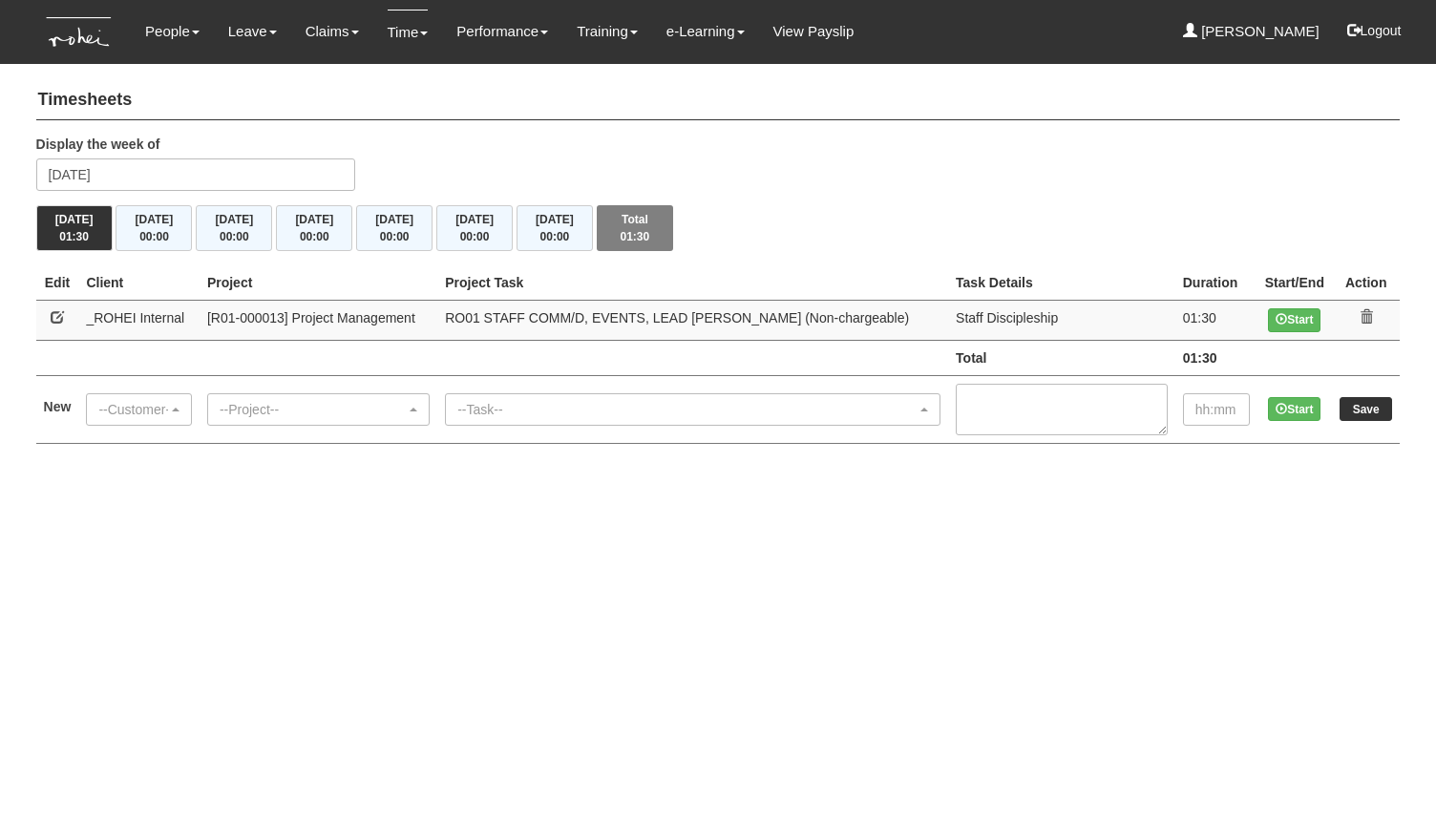 scroll, scrollTop: 0, scrollLeft: 0, axis: both 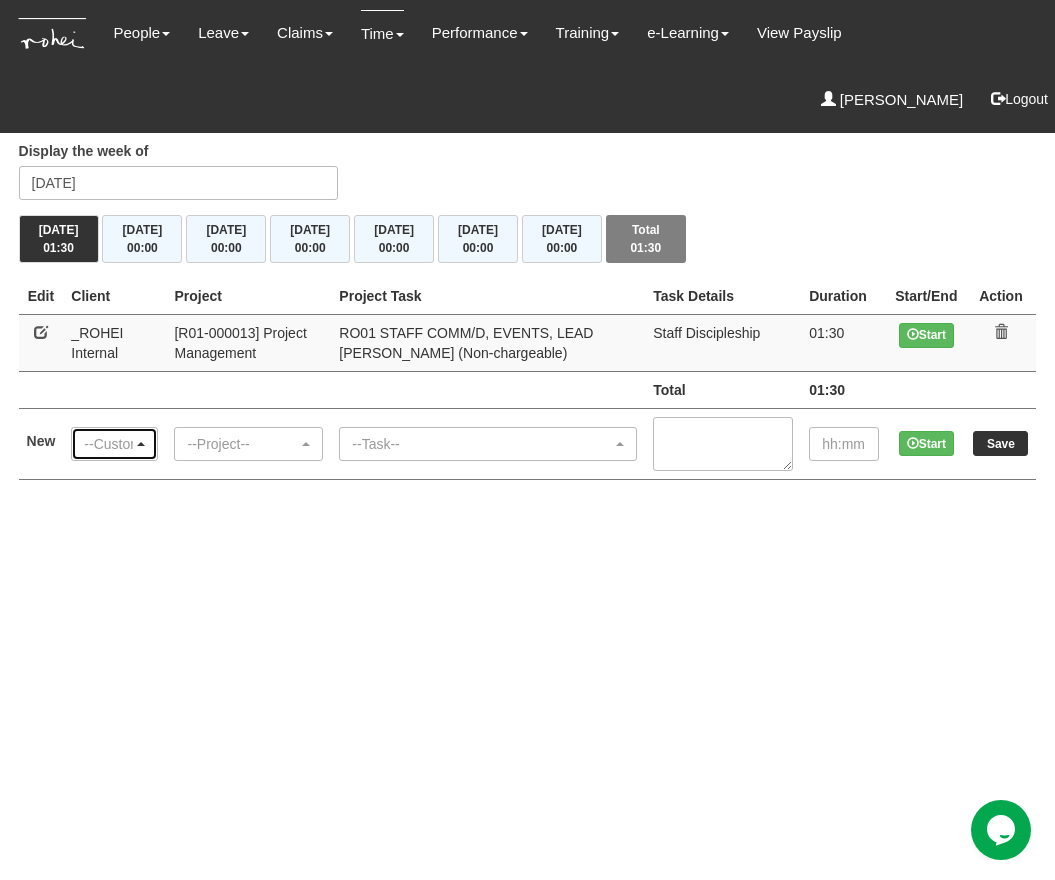 click on "--Customer--" at bounding box center (108, 444) 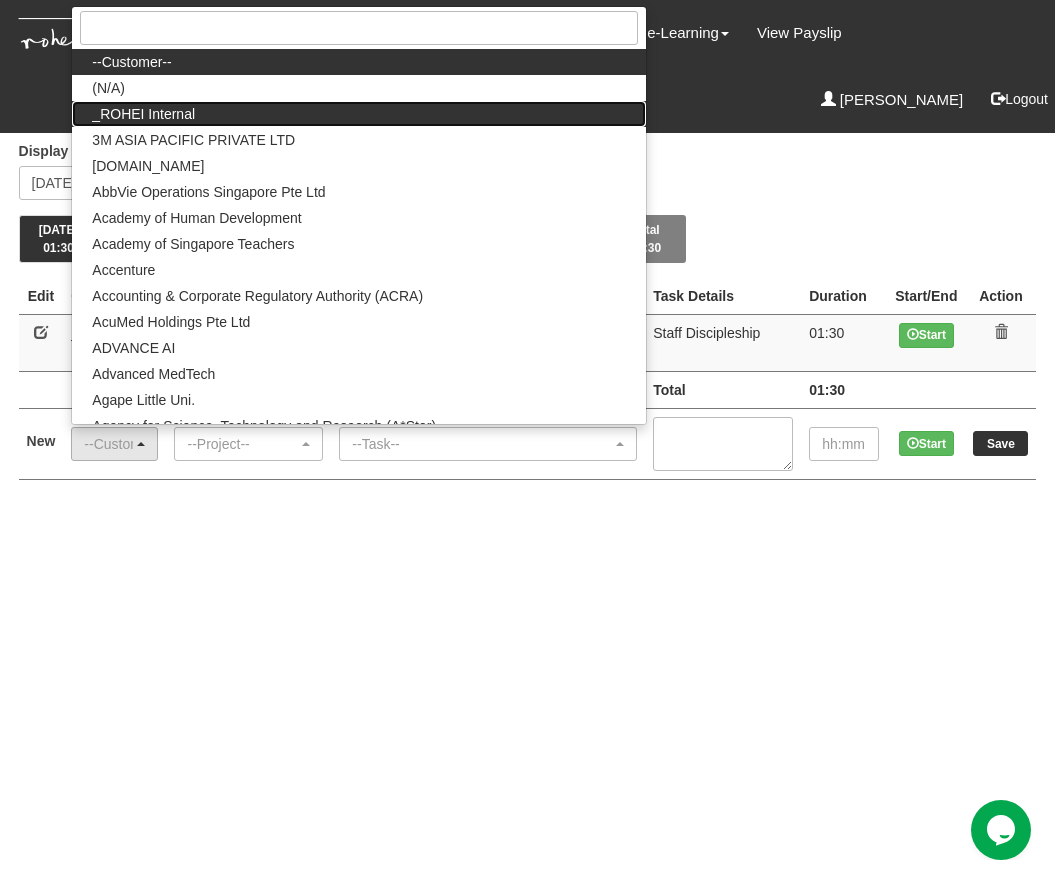 click on "_ROHEI Internal" at bounding box center (358, 114) 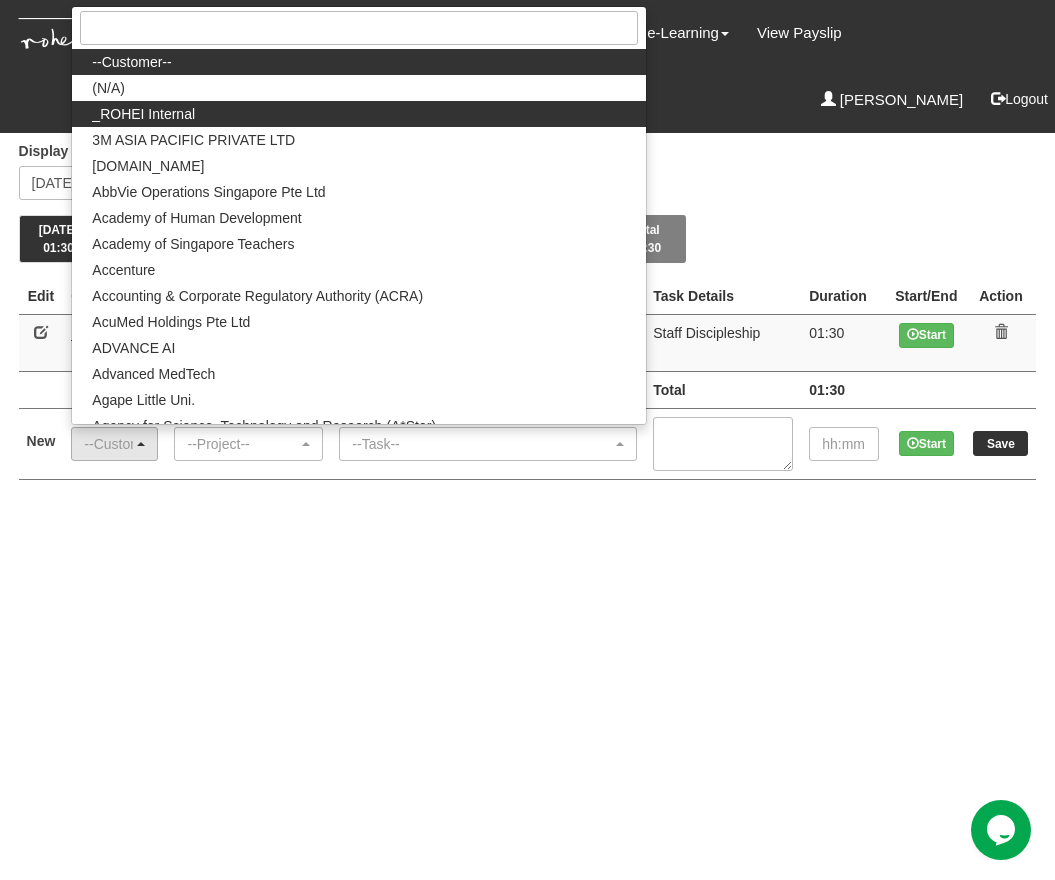 select on "397" 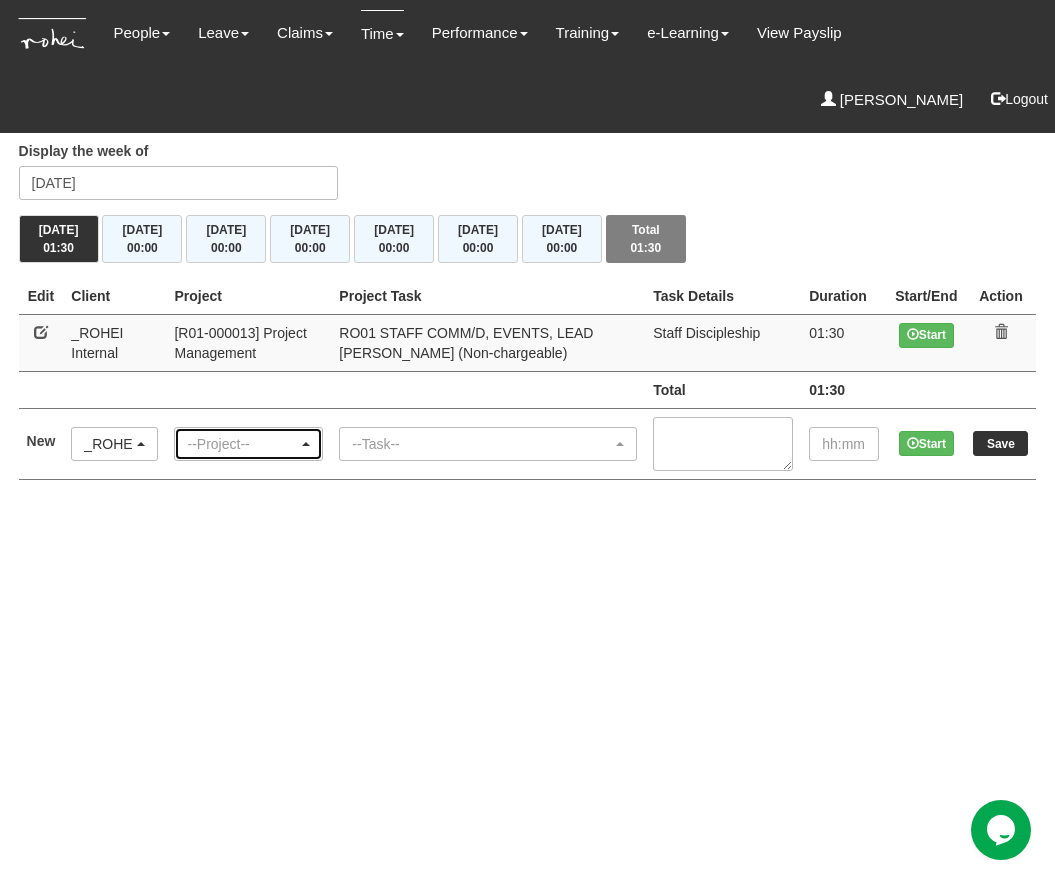 click on "--Project--" at bounding box center (248, 444) 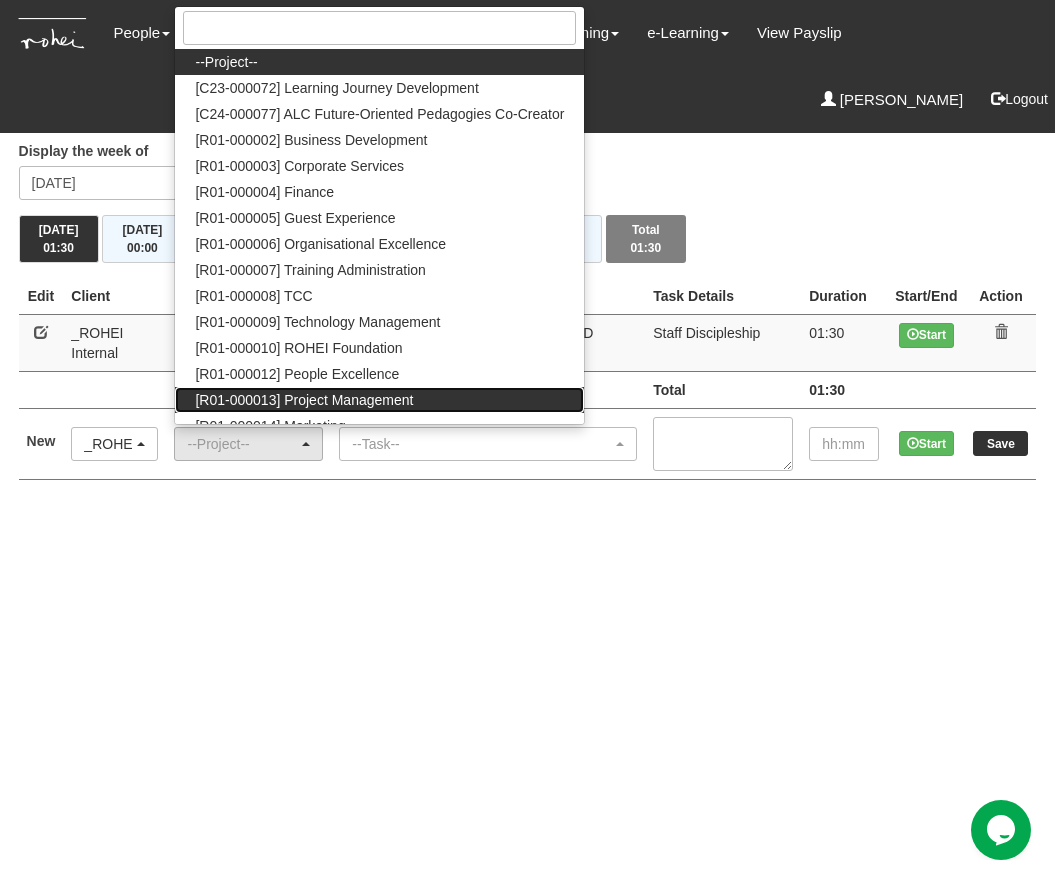 click on "[R01-000013] Project Management" at bounding box center [304, 400] 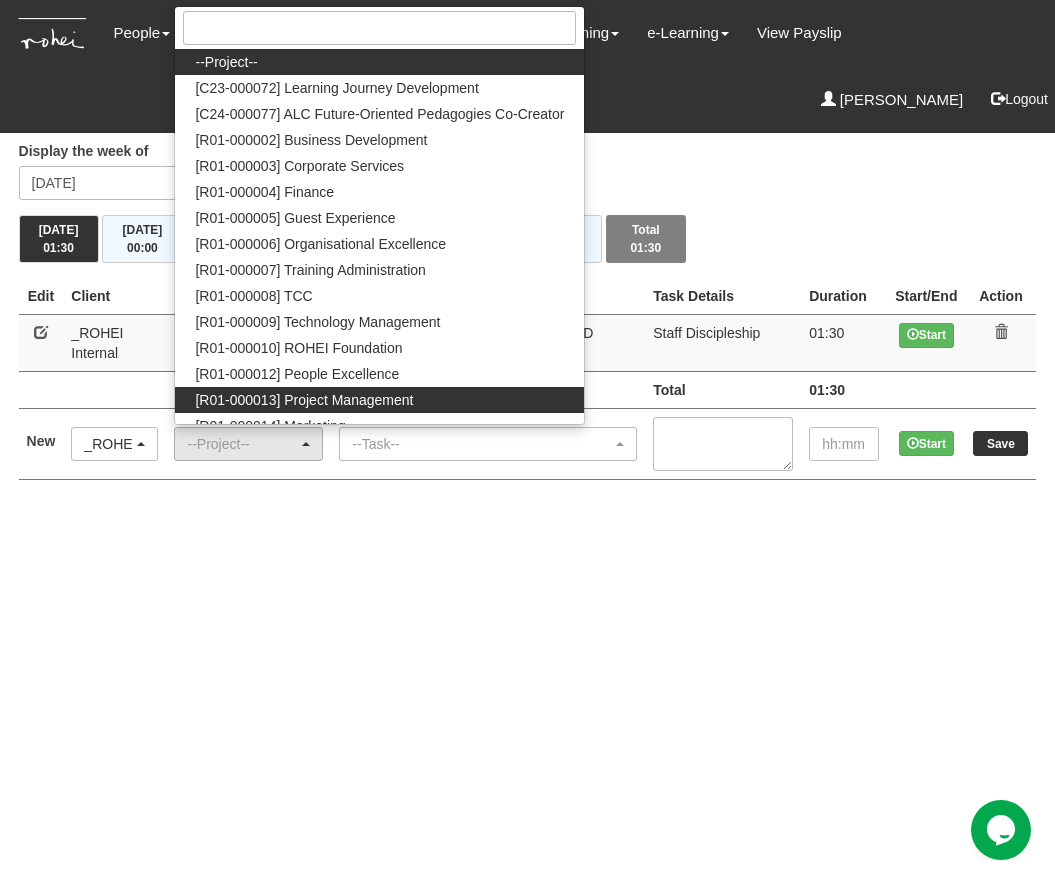 select on "1495" 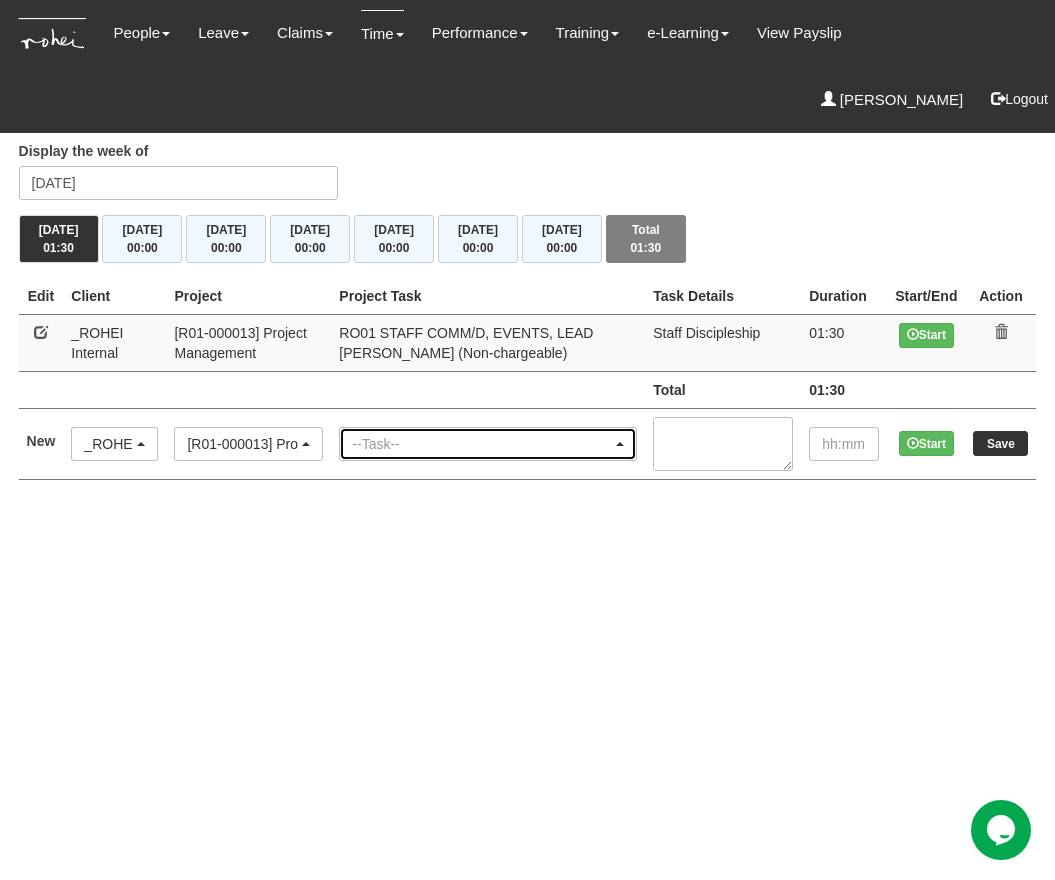 click on "--Task--" at bounding box center (482, 444) 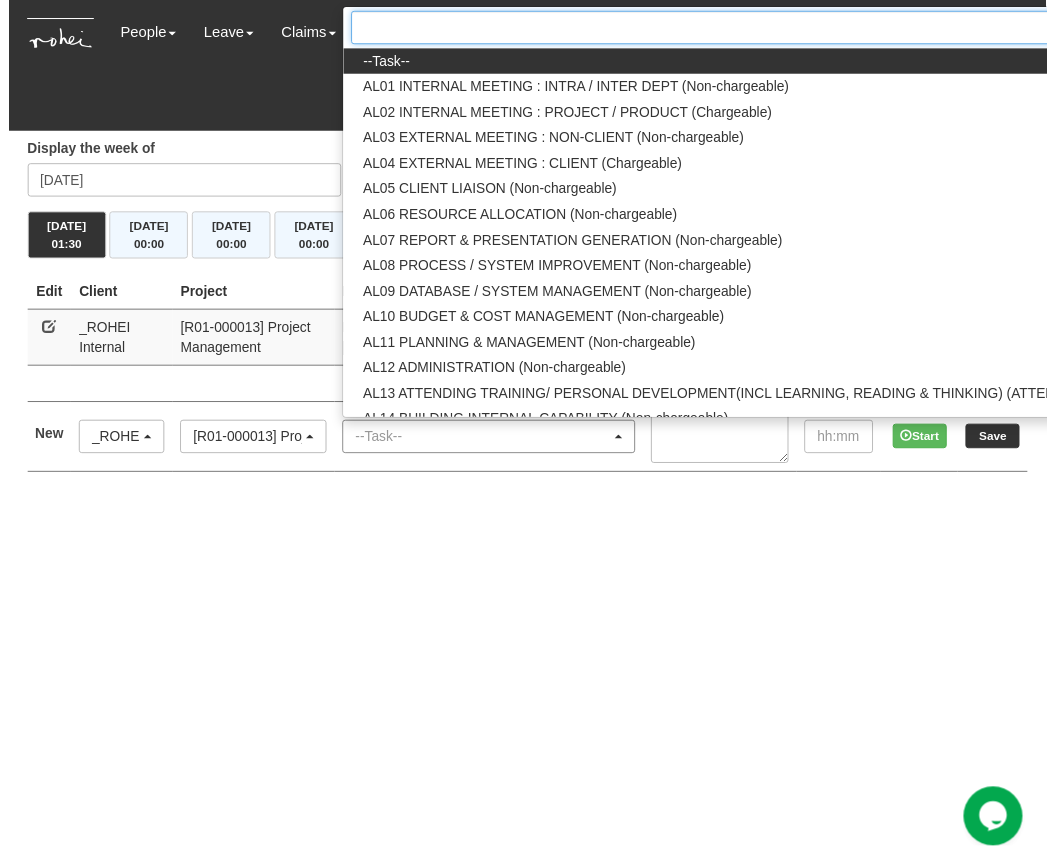 scroll, scrollTop: 0, scrollLeft: 97, axis: horizontal 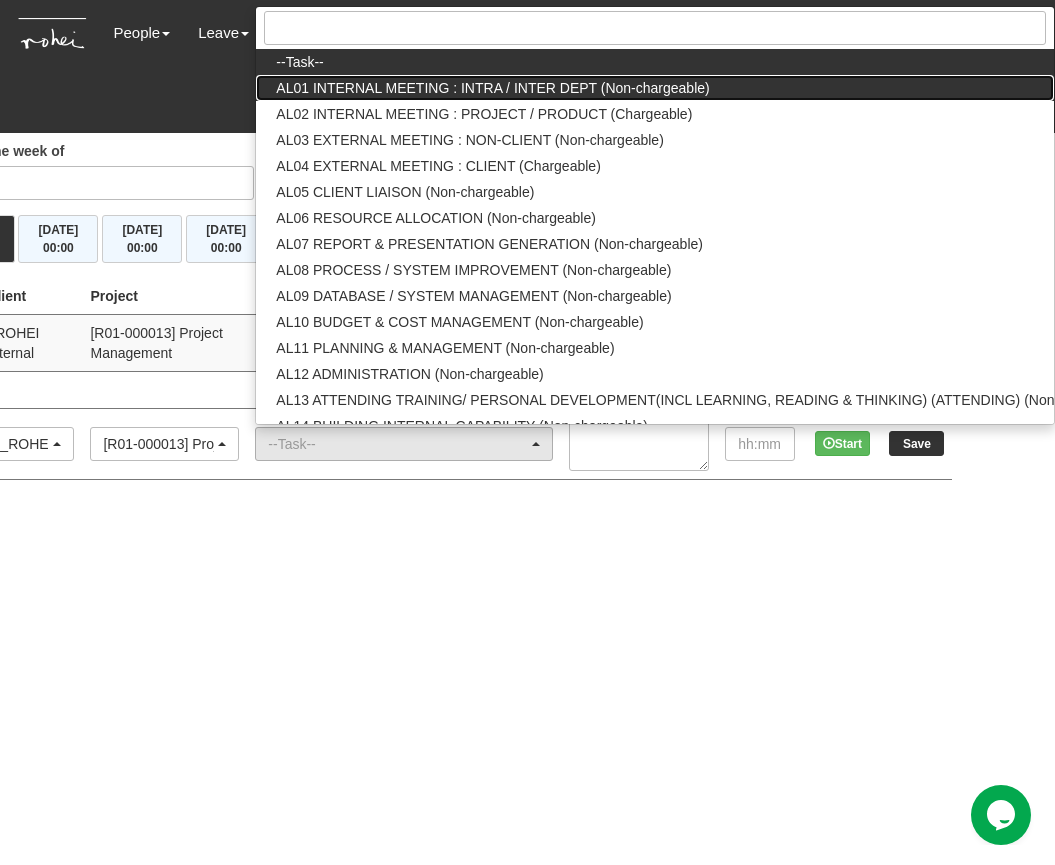click on "AL01 INTERNAL MEETING : INTRA / INTER DEPT (Non-chargeable)" at bounding box center (492, 88) 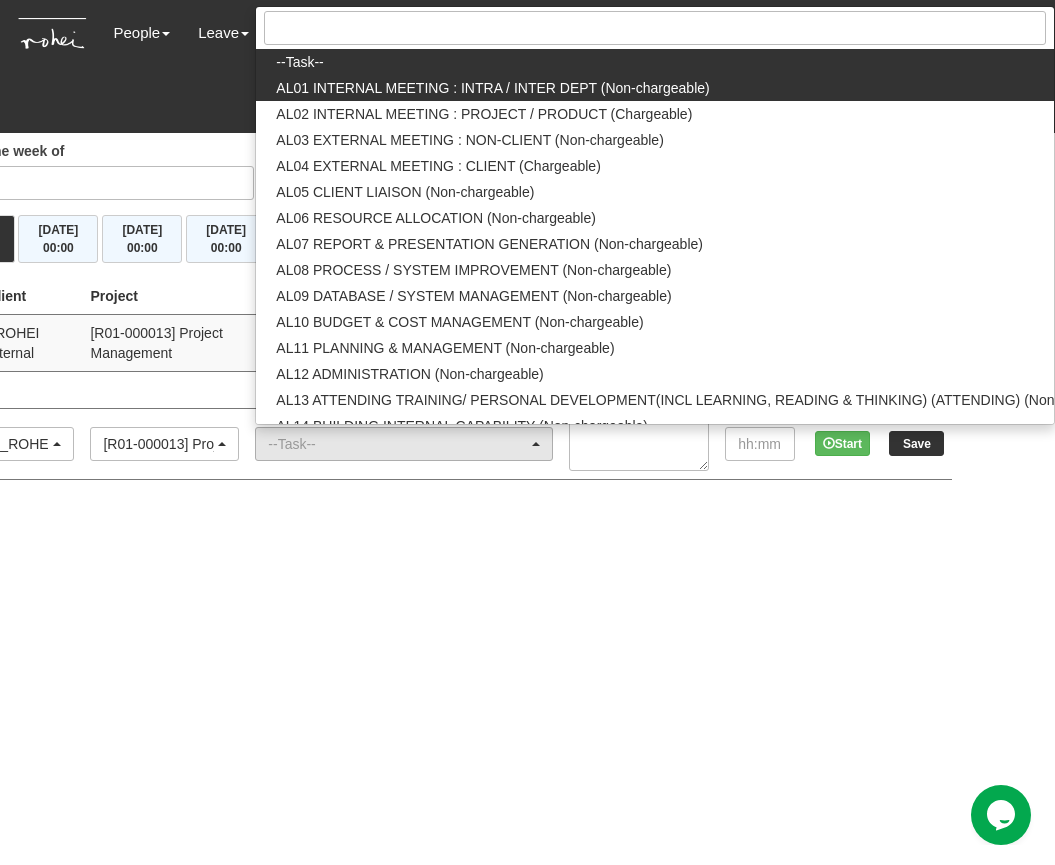 select on "40" 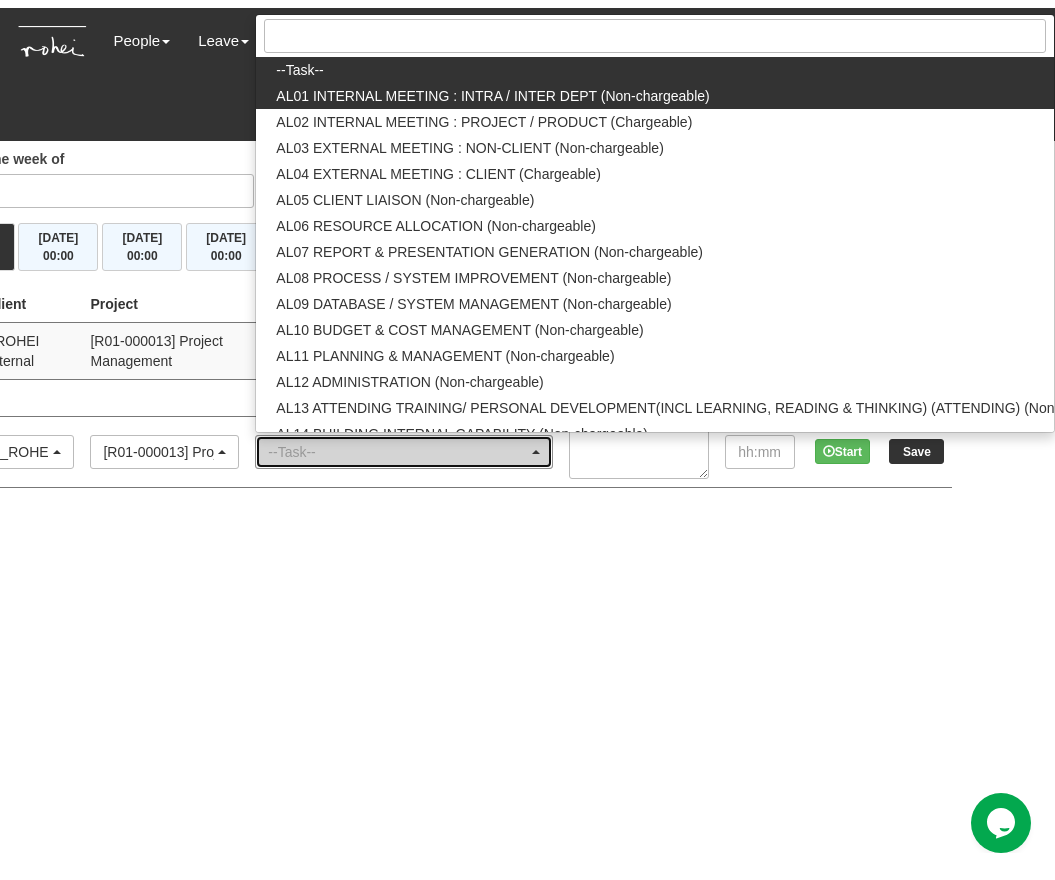 scroll, scrollTop: 0, scrollLeft: 0, axis: both 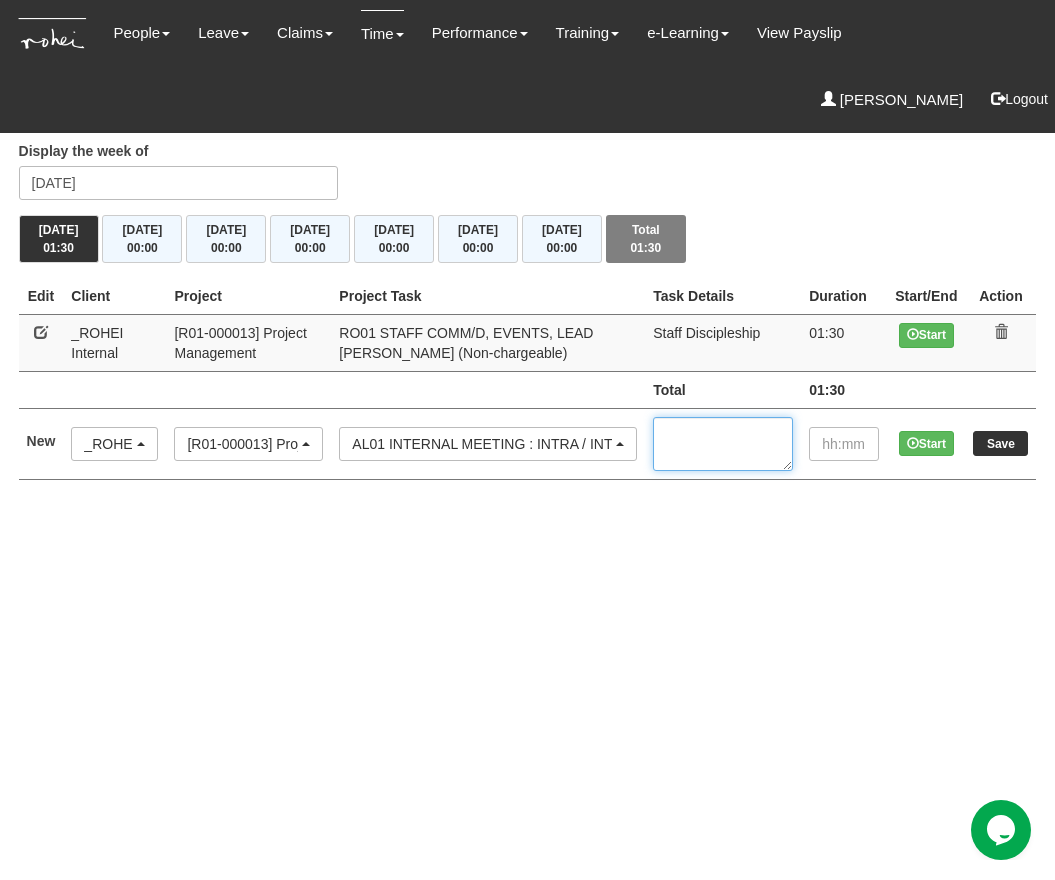 click at bounding box center (723, 444) 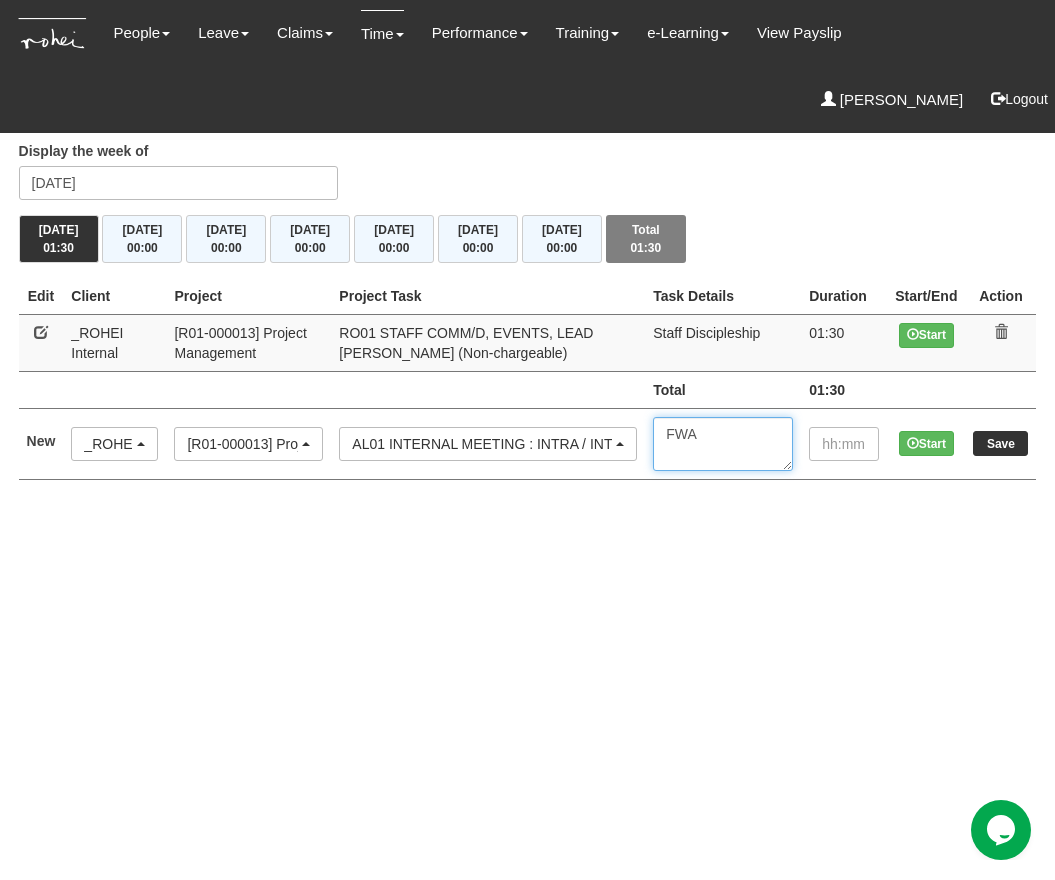 type on "FWA" 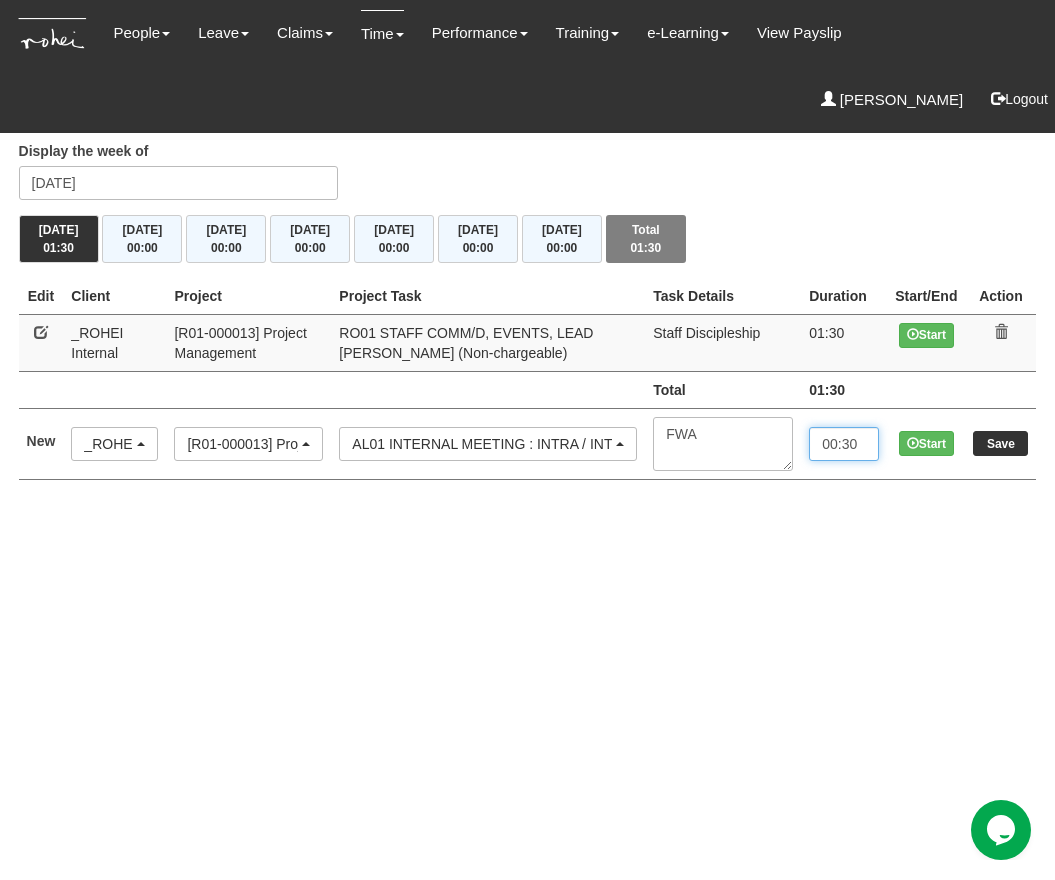 type on "00:30" 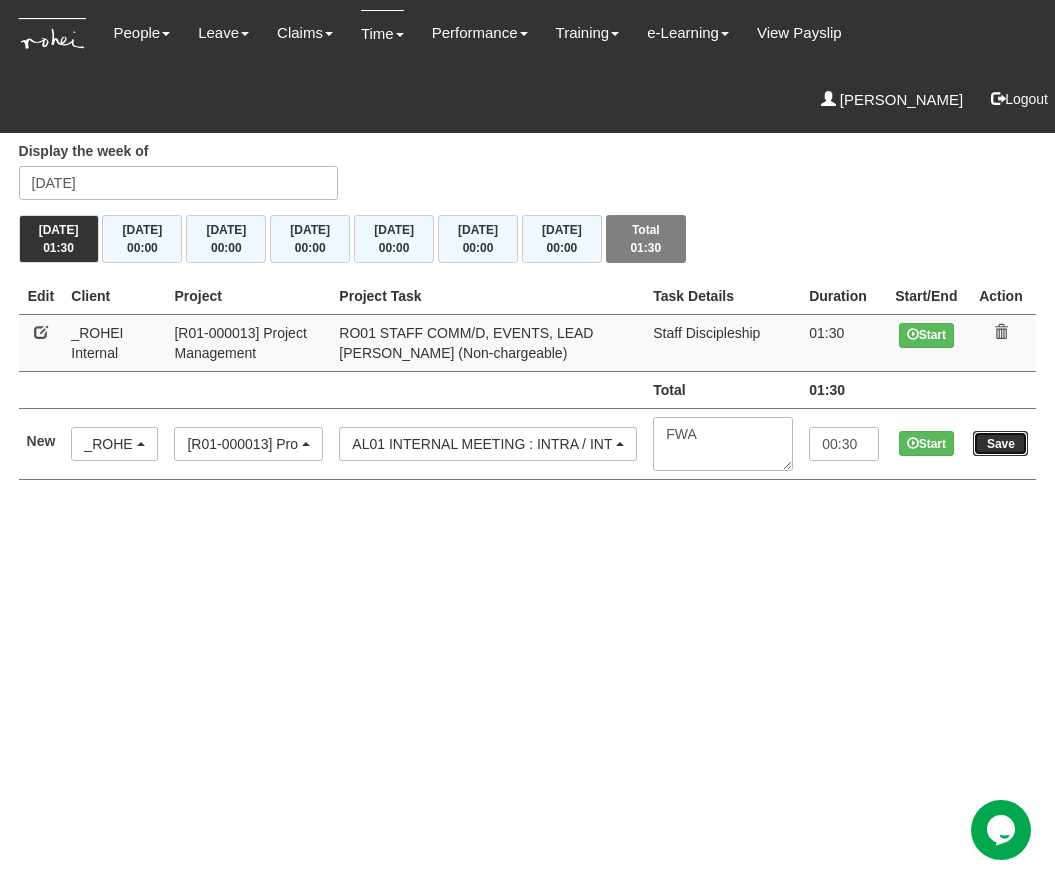 click on "Save" at bounding box center (1000, 443) 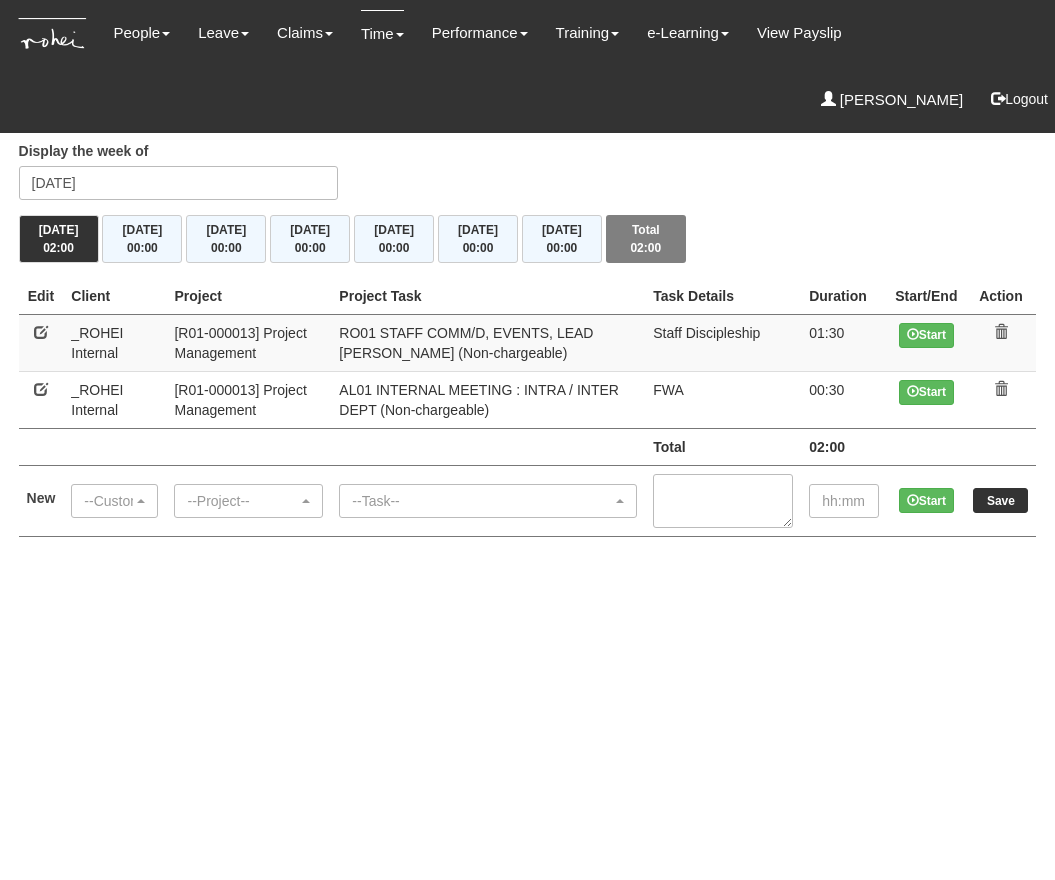 scroll, scrollTop: 0, scrollLeft: 0, axis: both 